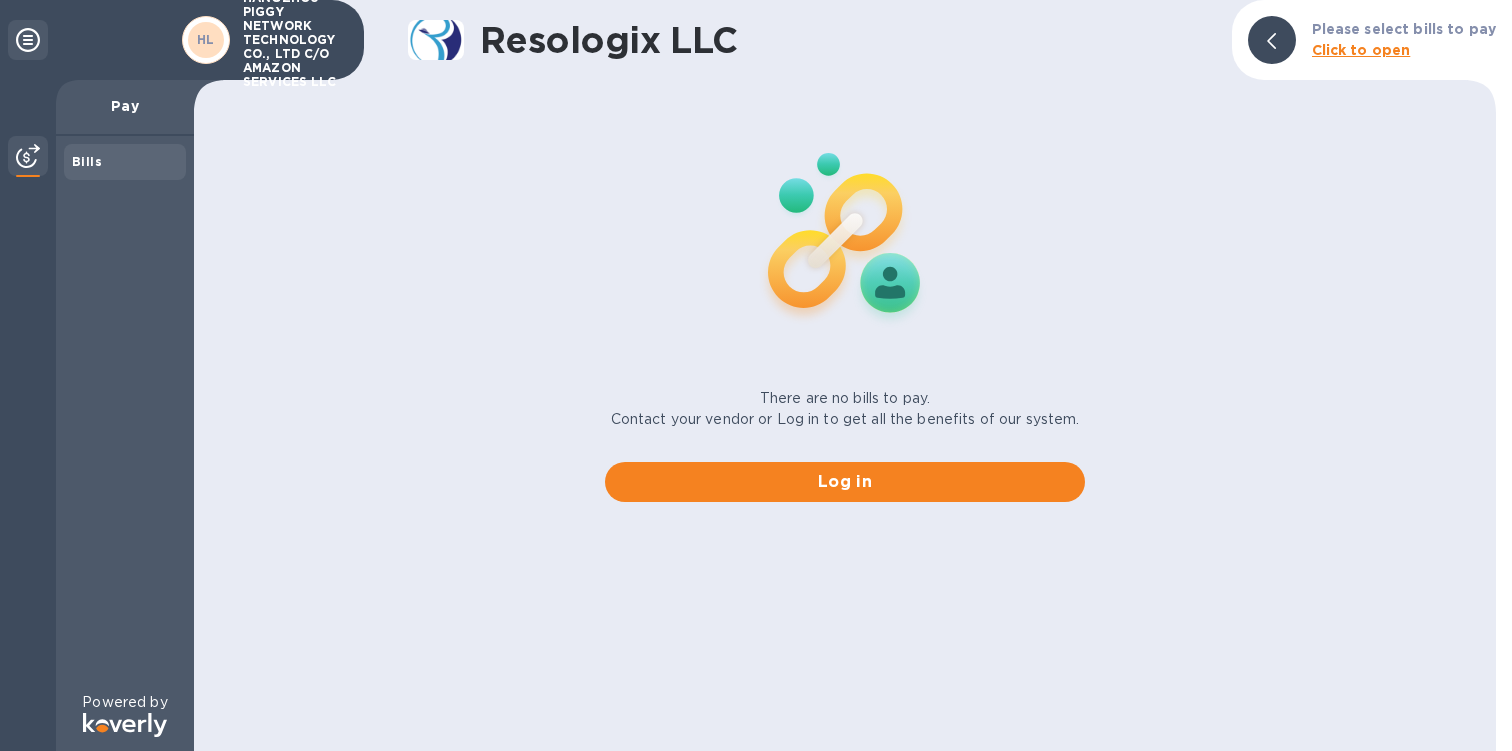 scroll, scrollTop: 0, scrollLeft: 0, axis: both 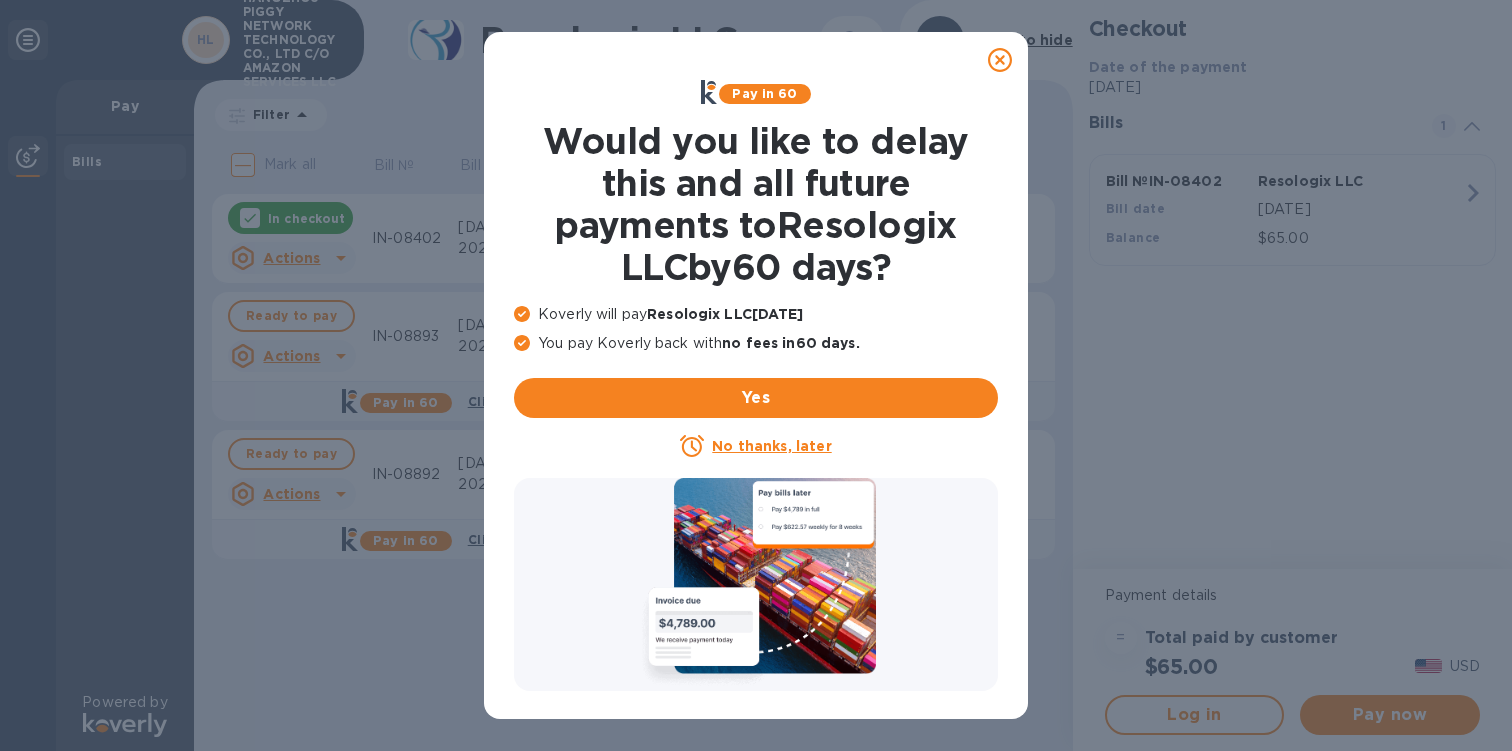 click 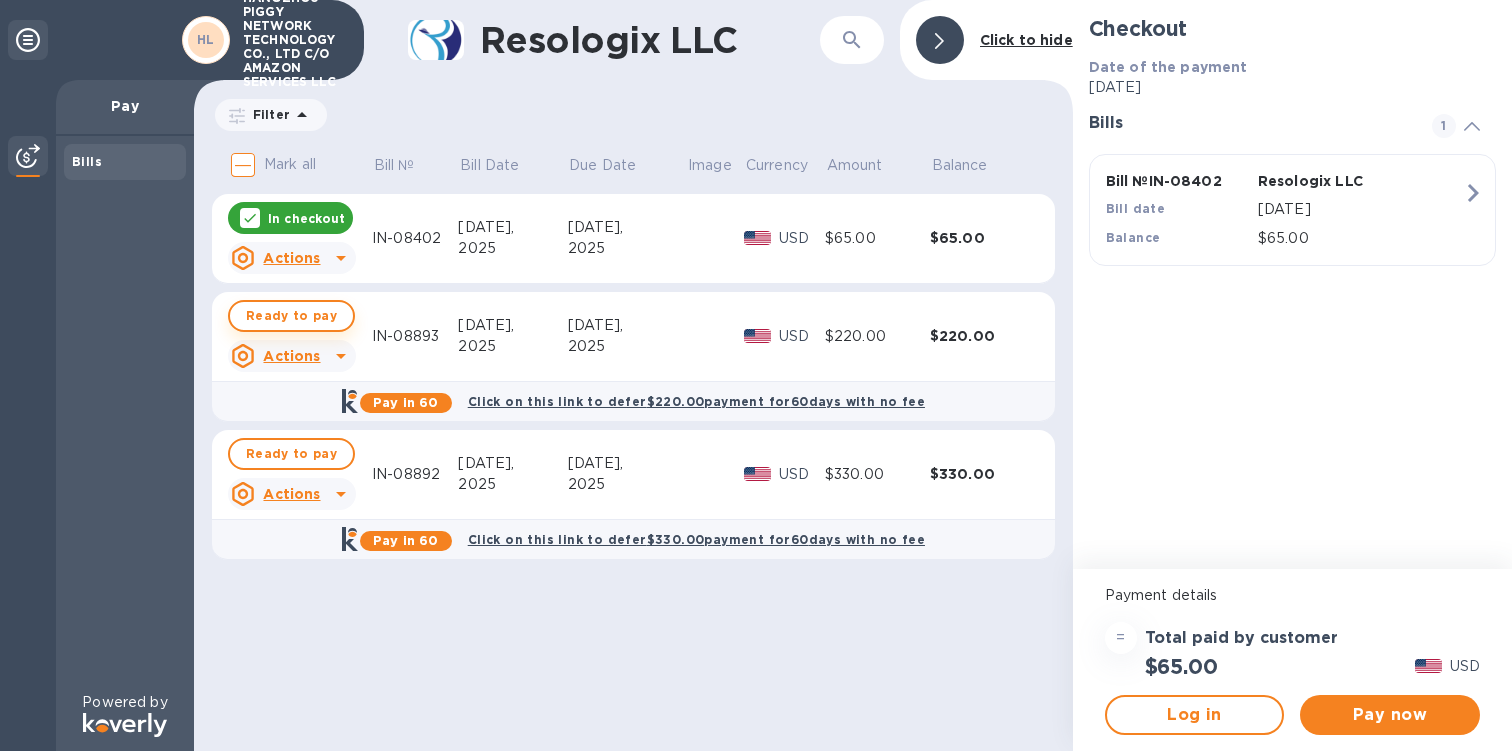 click on "Ready to pay" at bounding box center [291, 316] 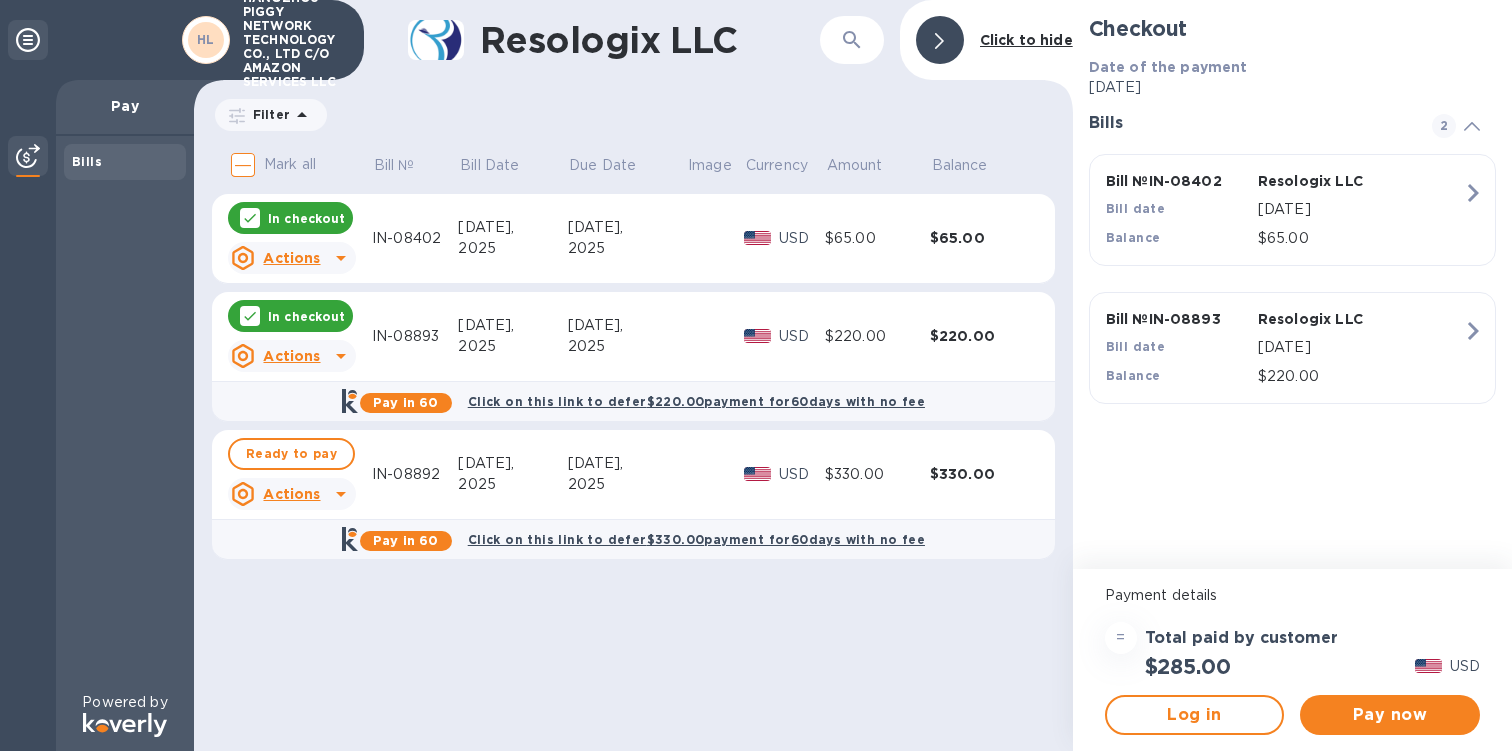 click 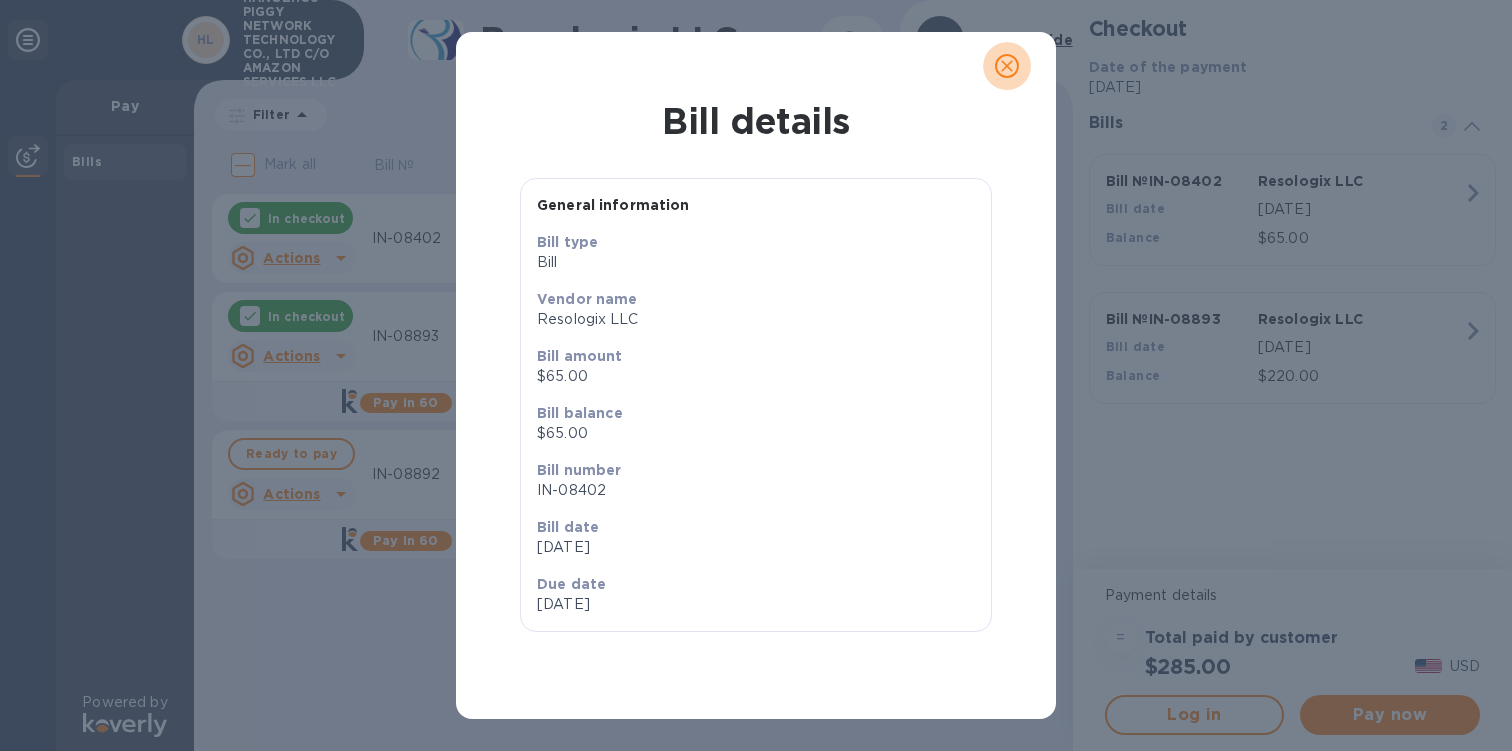 click 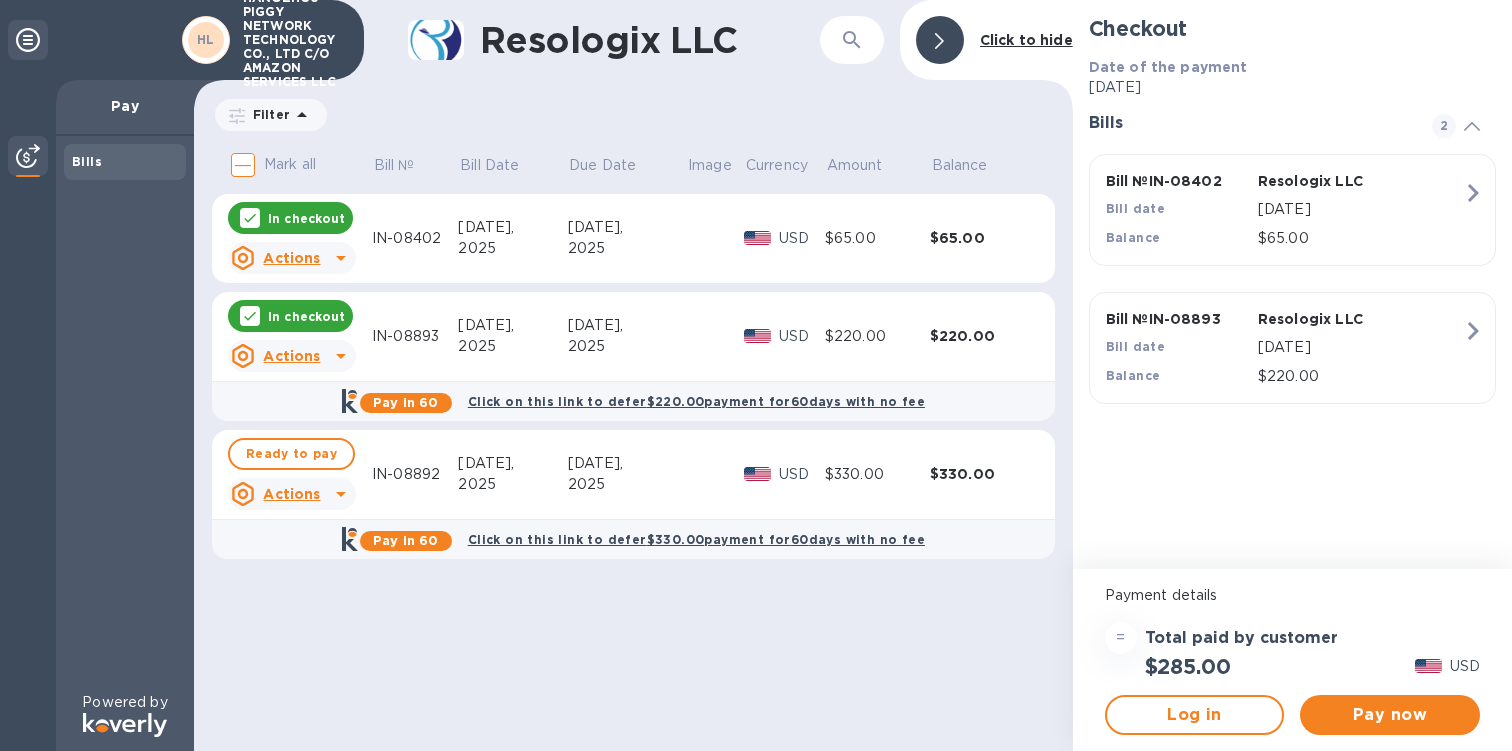 click 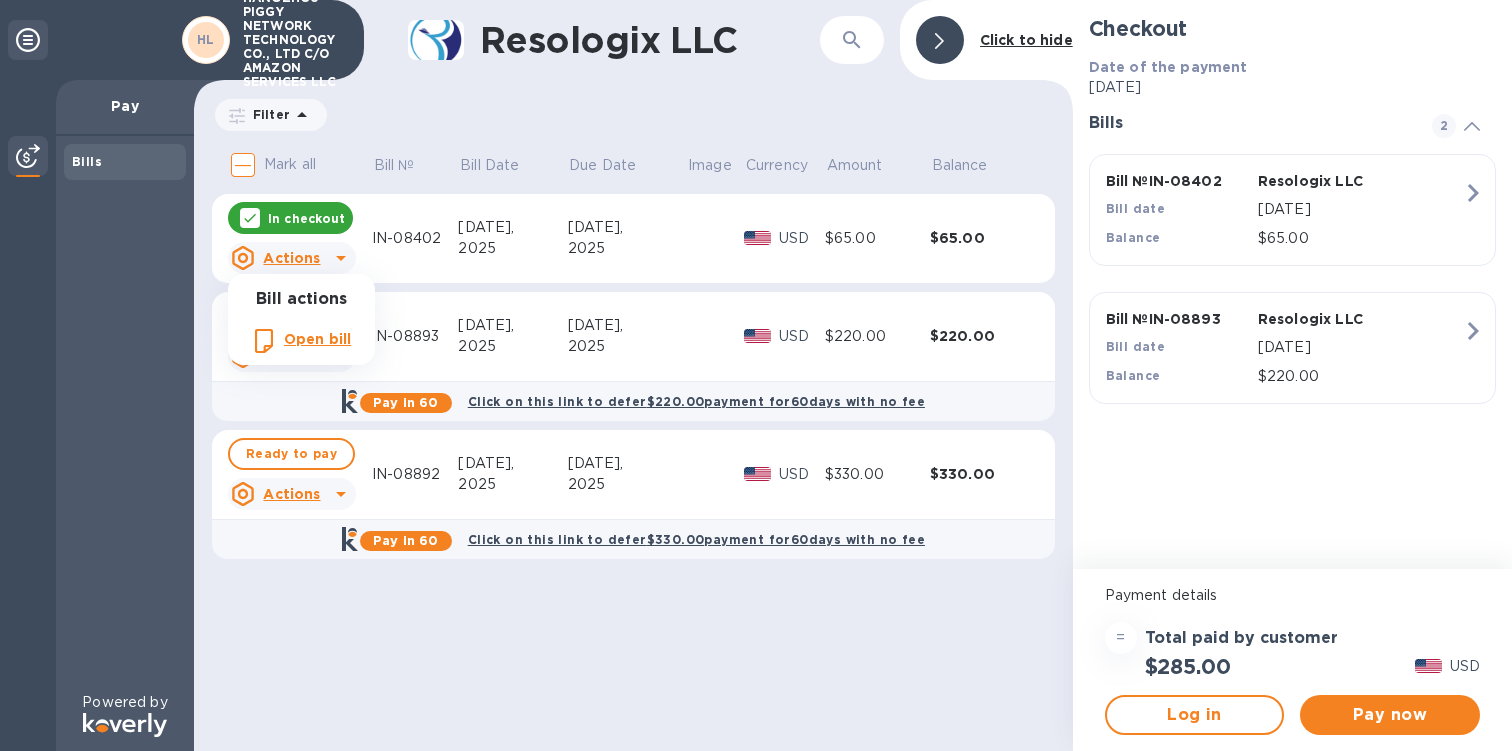 click at bounding box center [756, 375] 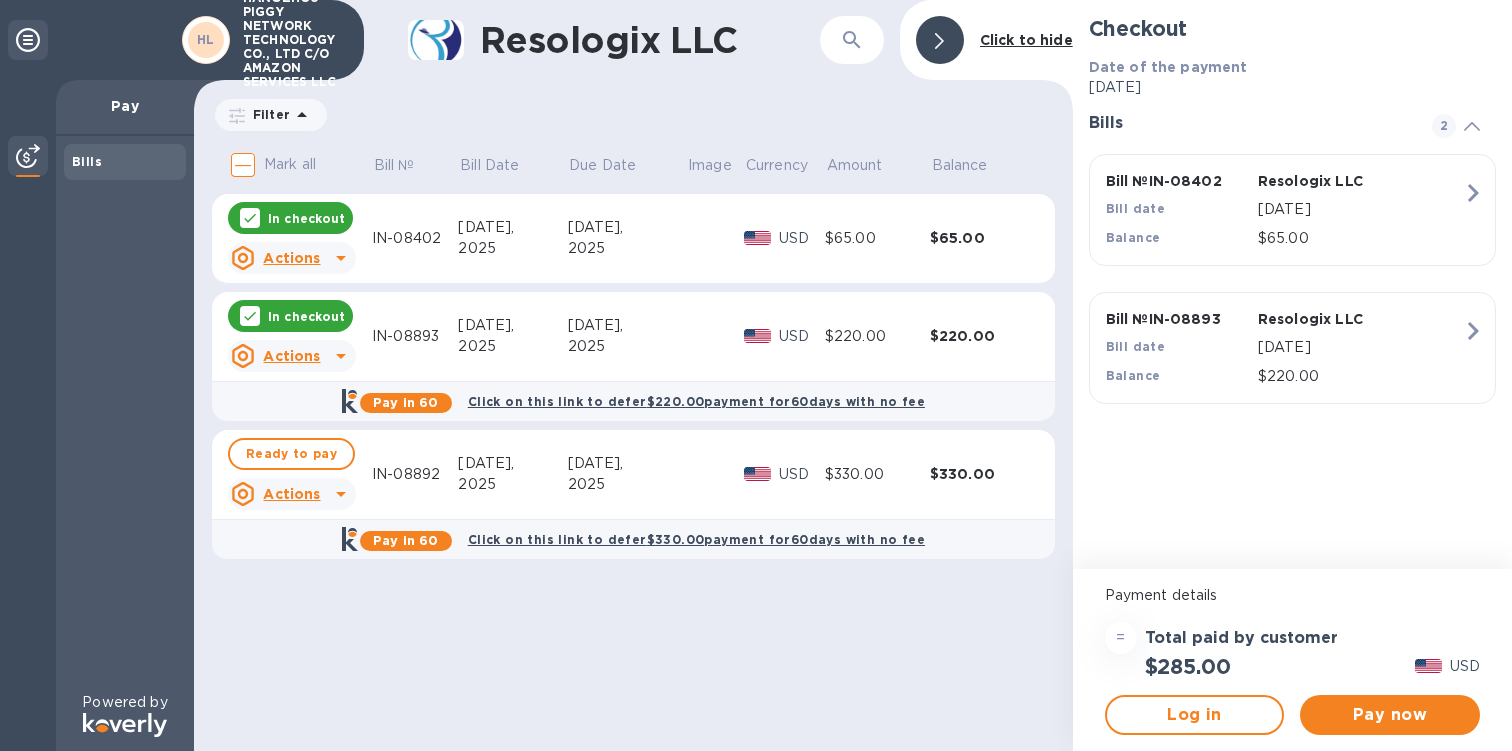 click 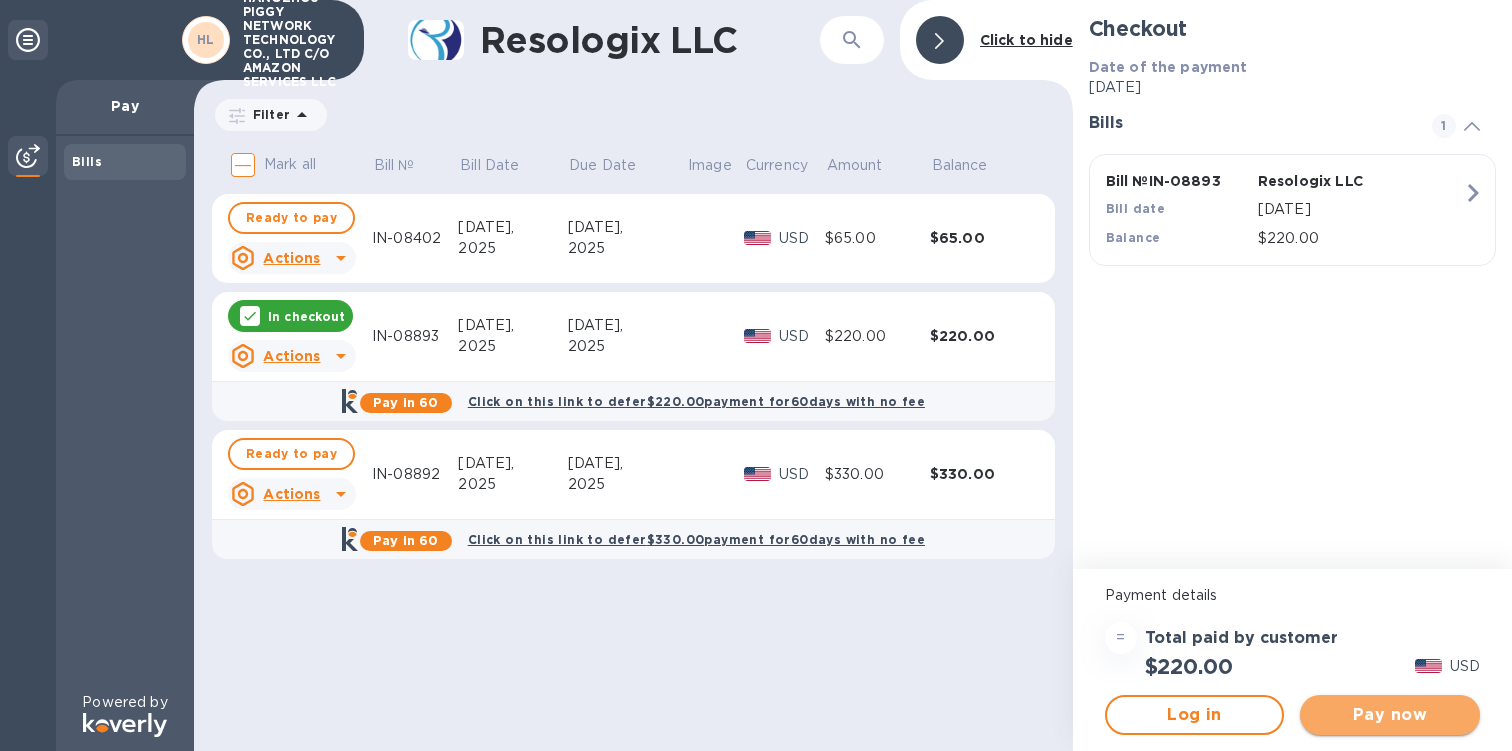 click on "Pay now" at bounding box center [1390, 715] 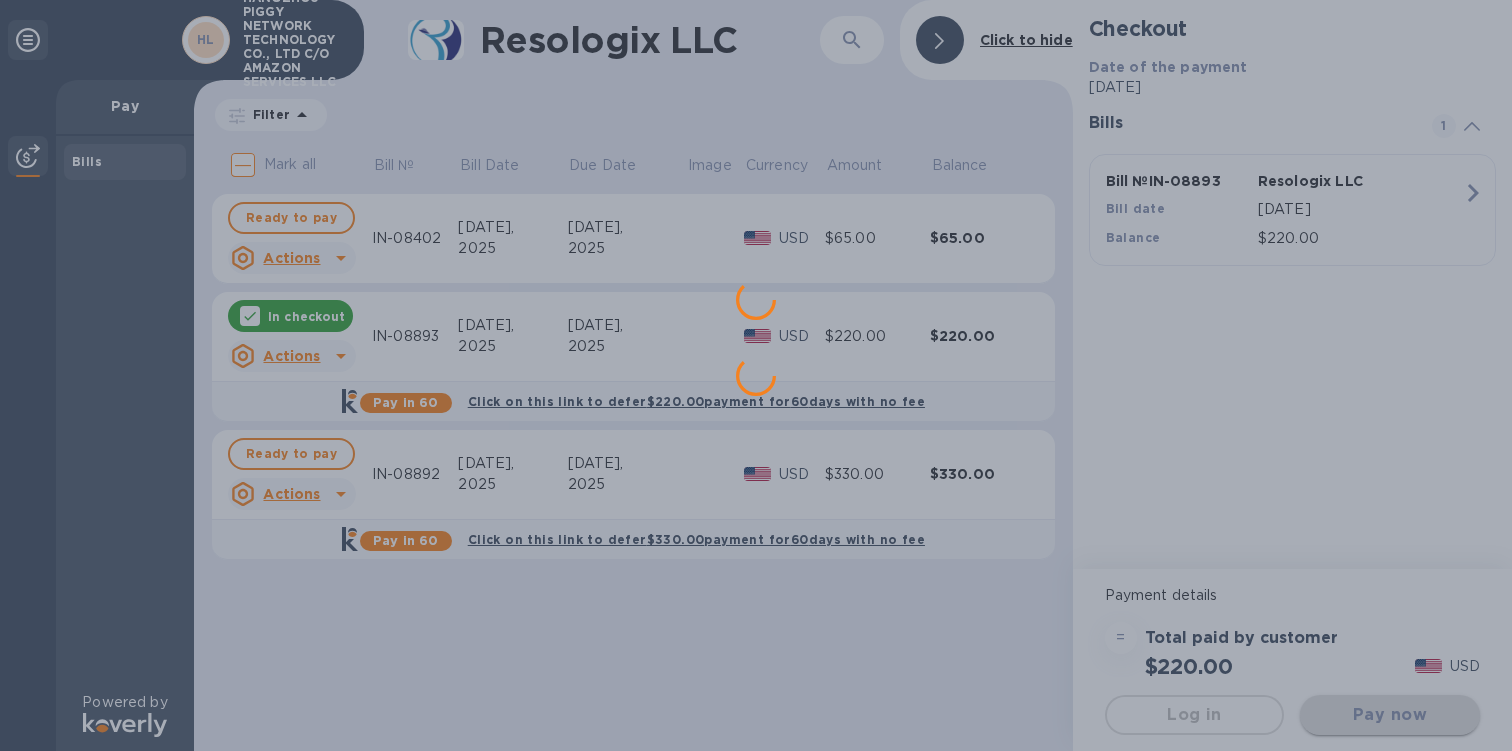 scroll, scrollTop: 0, scrollLeft: 0, axis: both 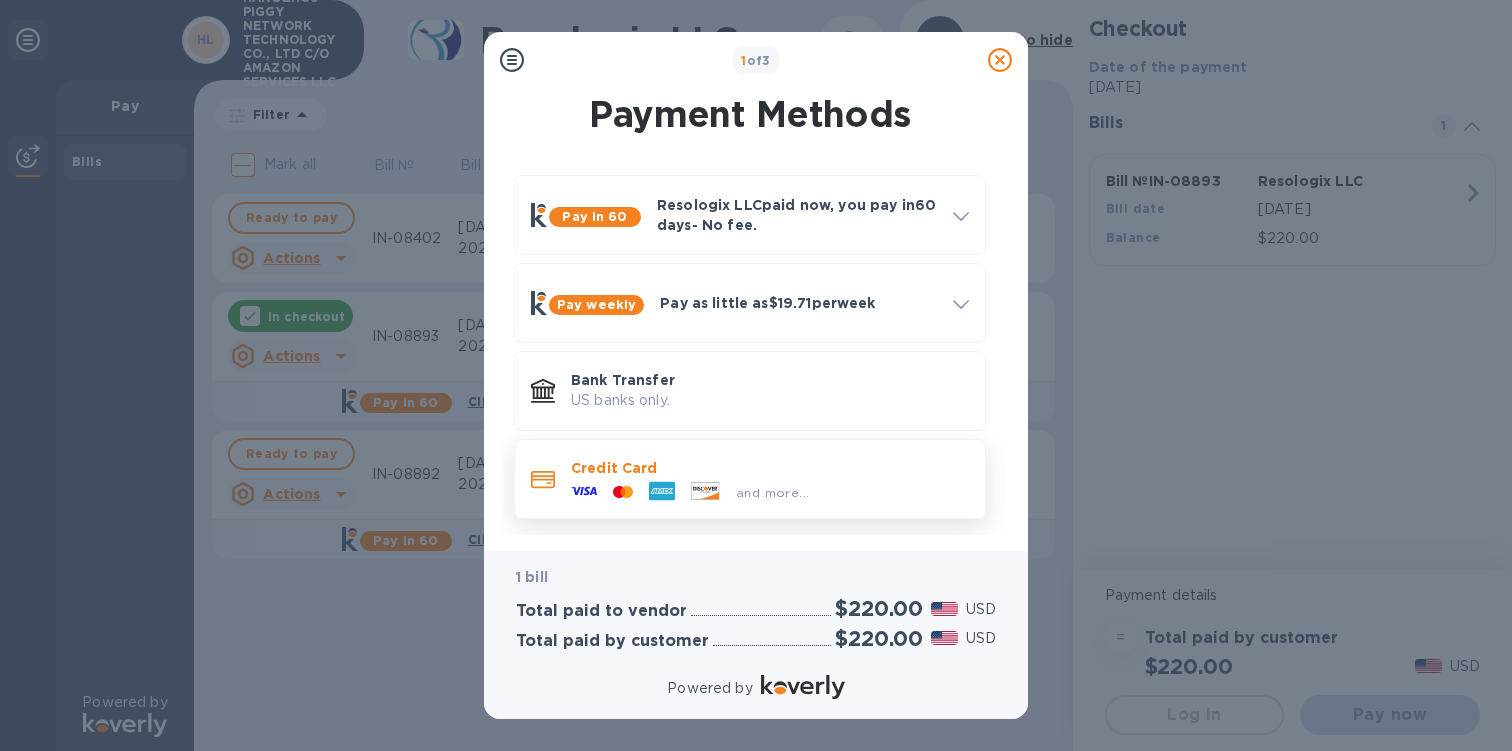 click on "and more..." at bounding box center [772, 492] 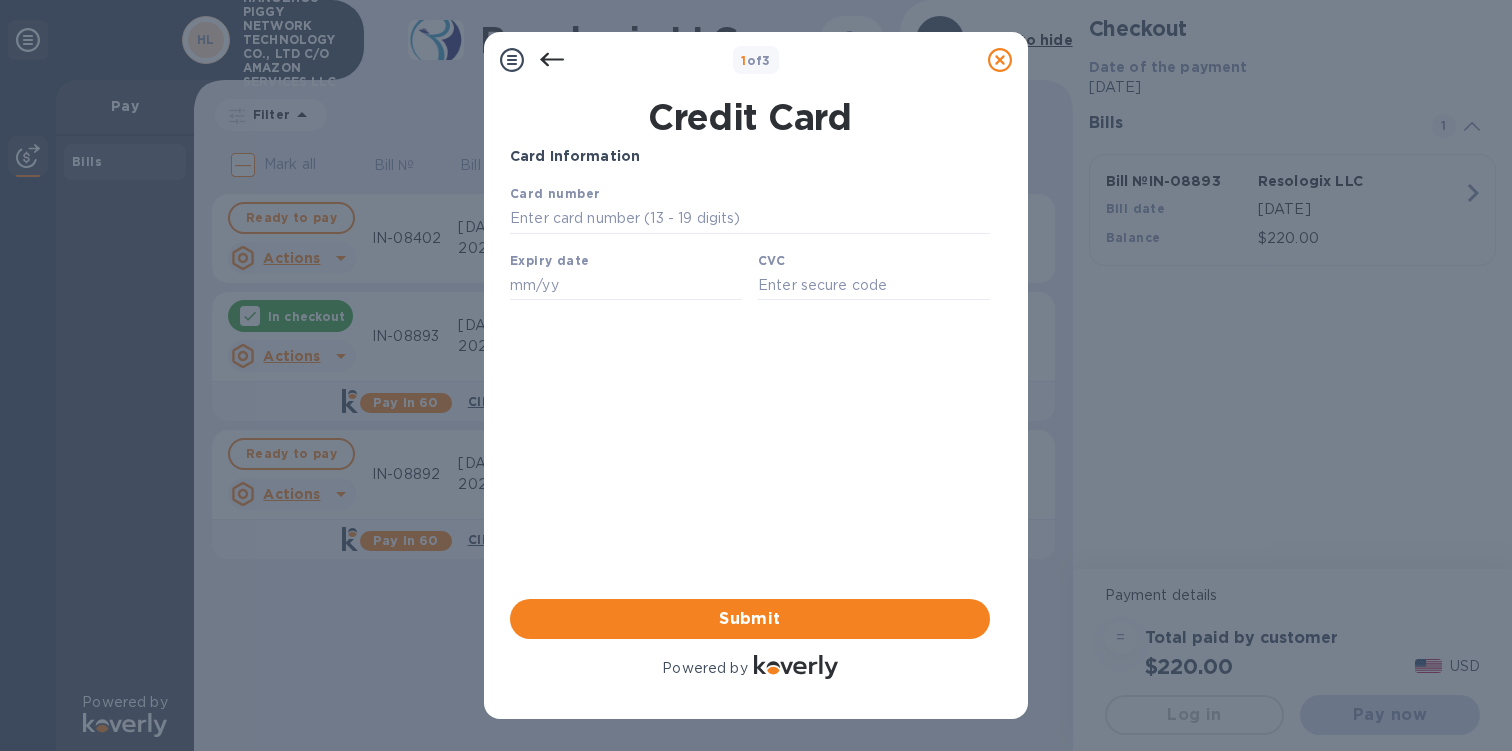scroll, scrollTop: 0, scrollLeft: 0, axis: both 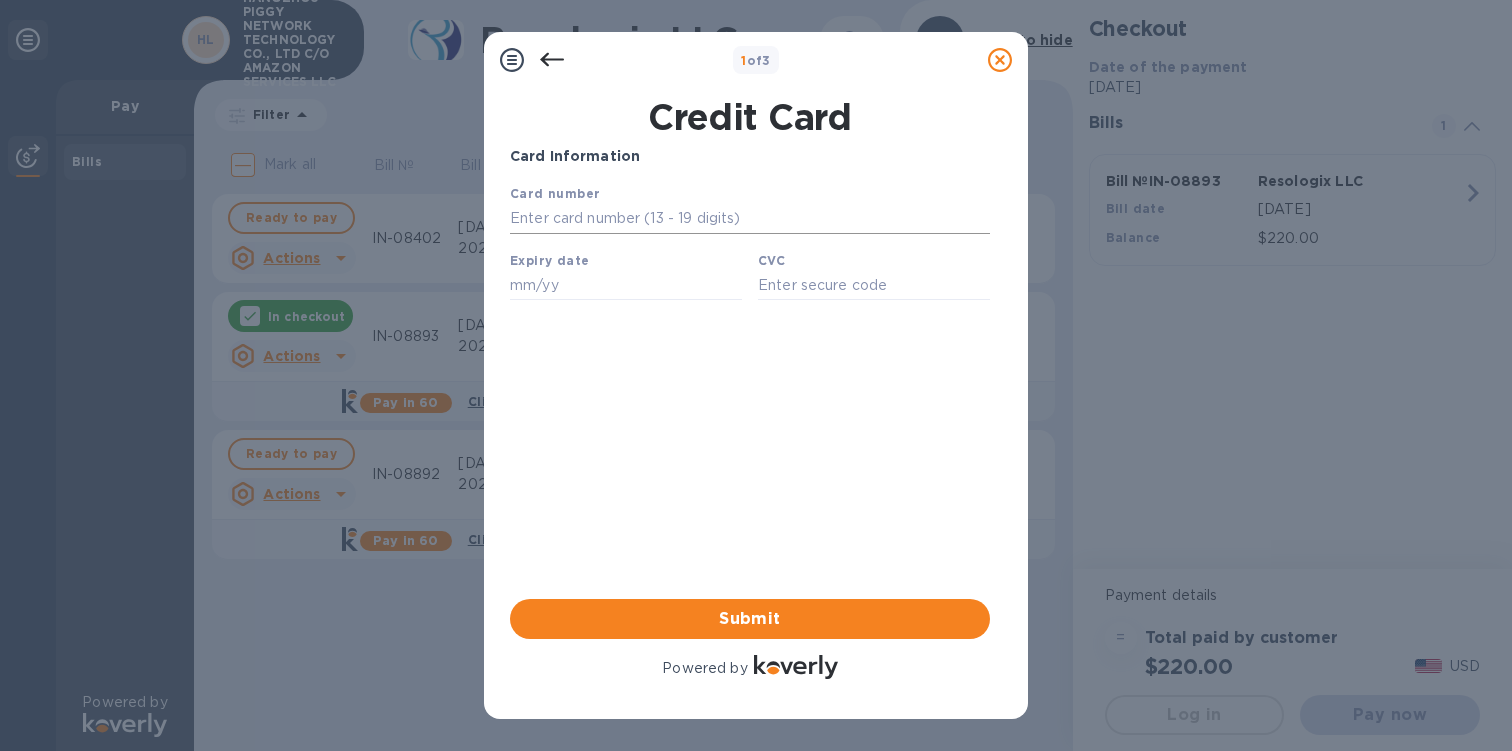 click at bounding box center [750, 219] 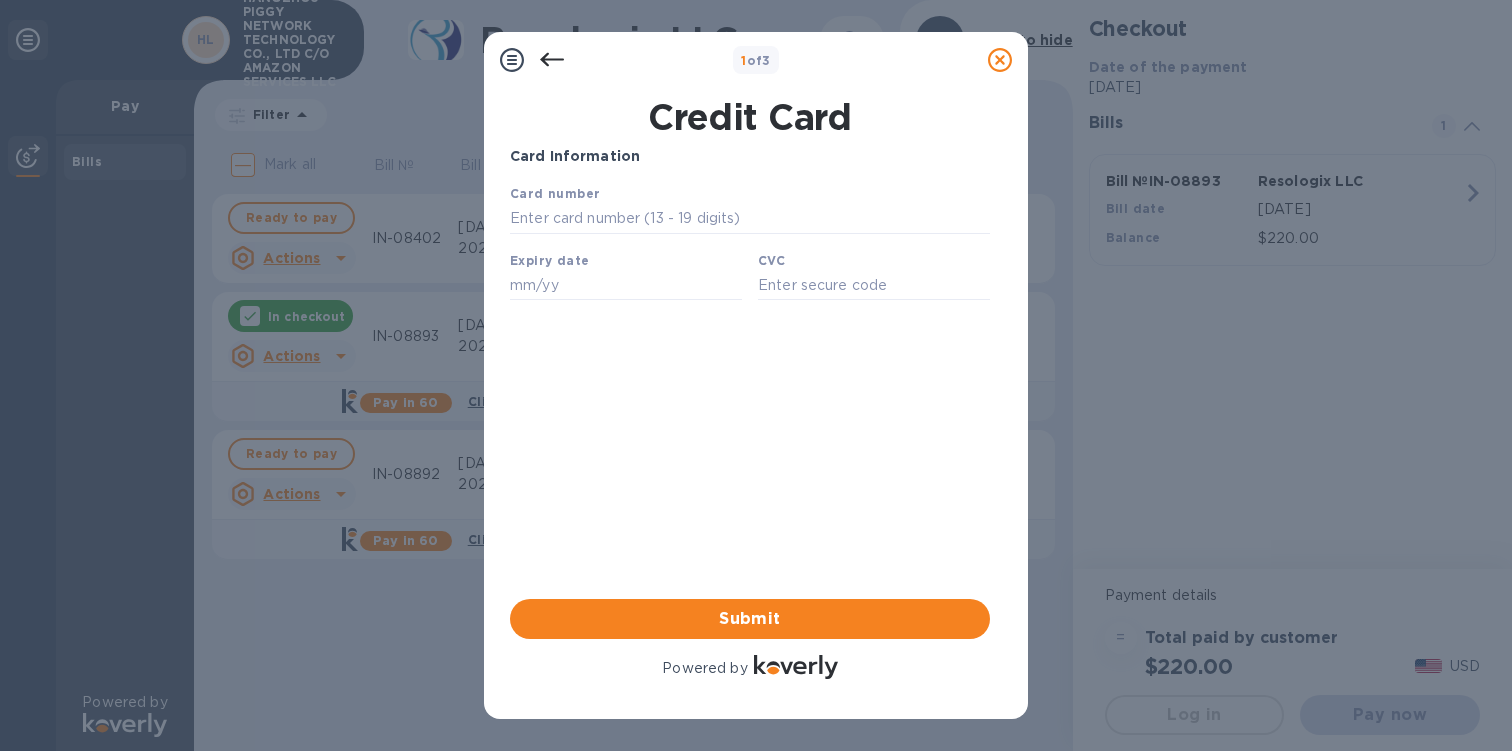type on "[CREDIT_CARD_NUMBER]" 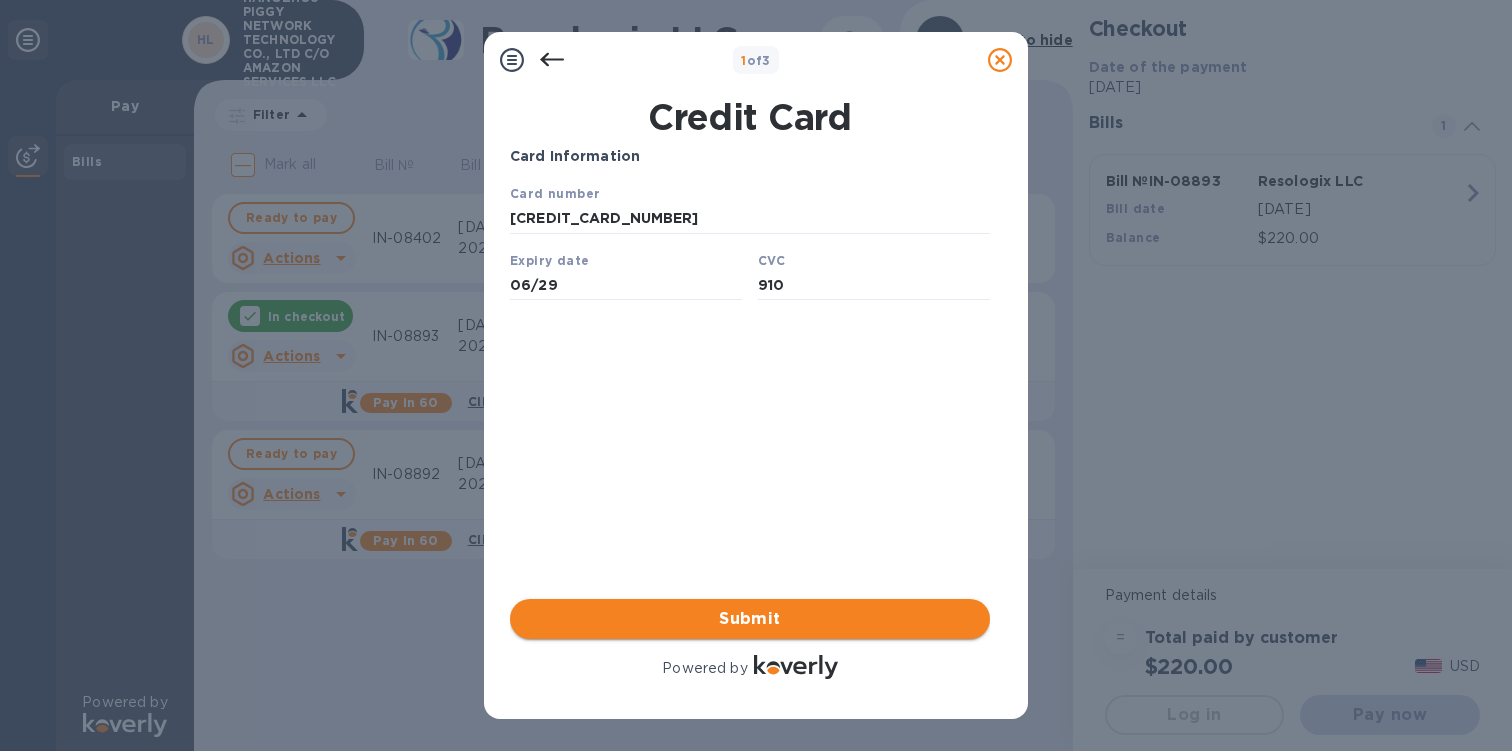click on "Submit" at bounding box center (750, 619) 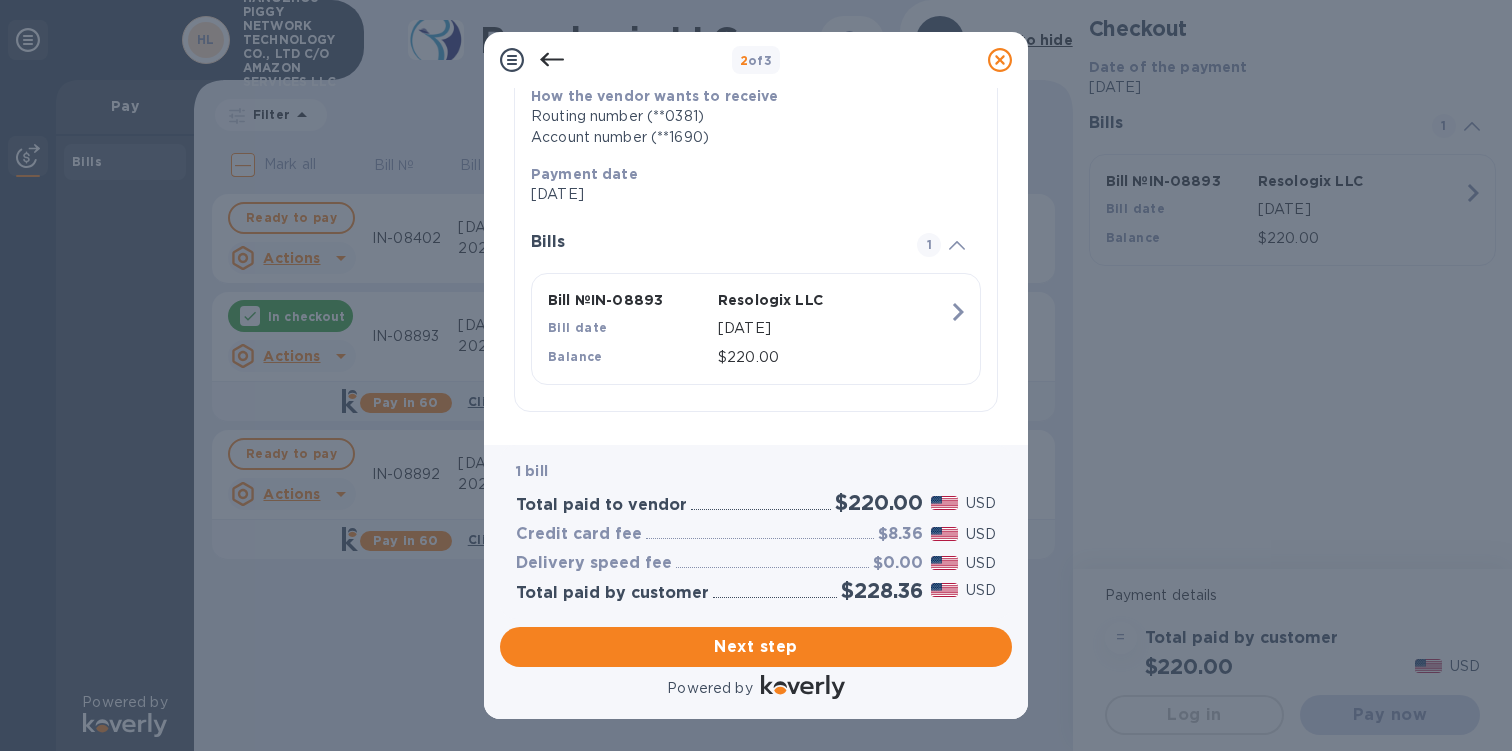 scroll, scrollTop: 323, scrollLeft: 0, axis: vertical 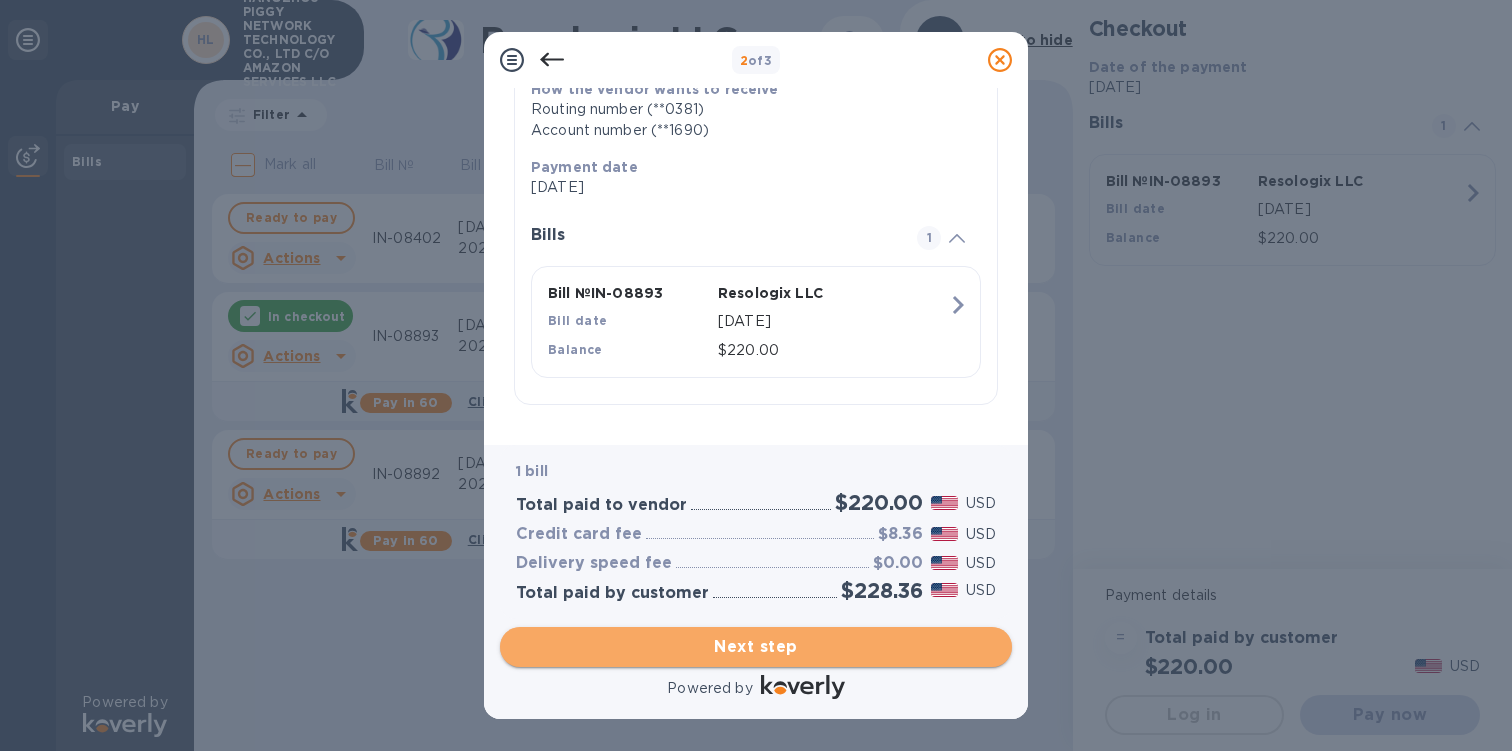 click on "Next step" at bounding box center (756, 647) 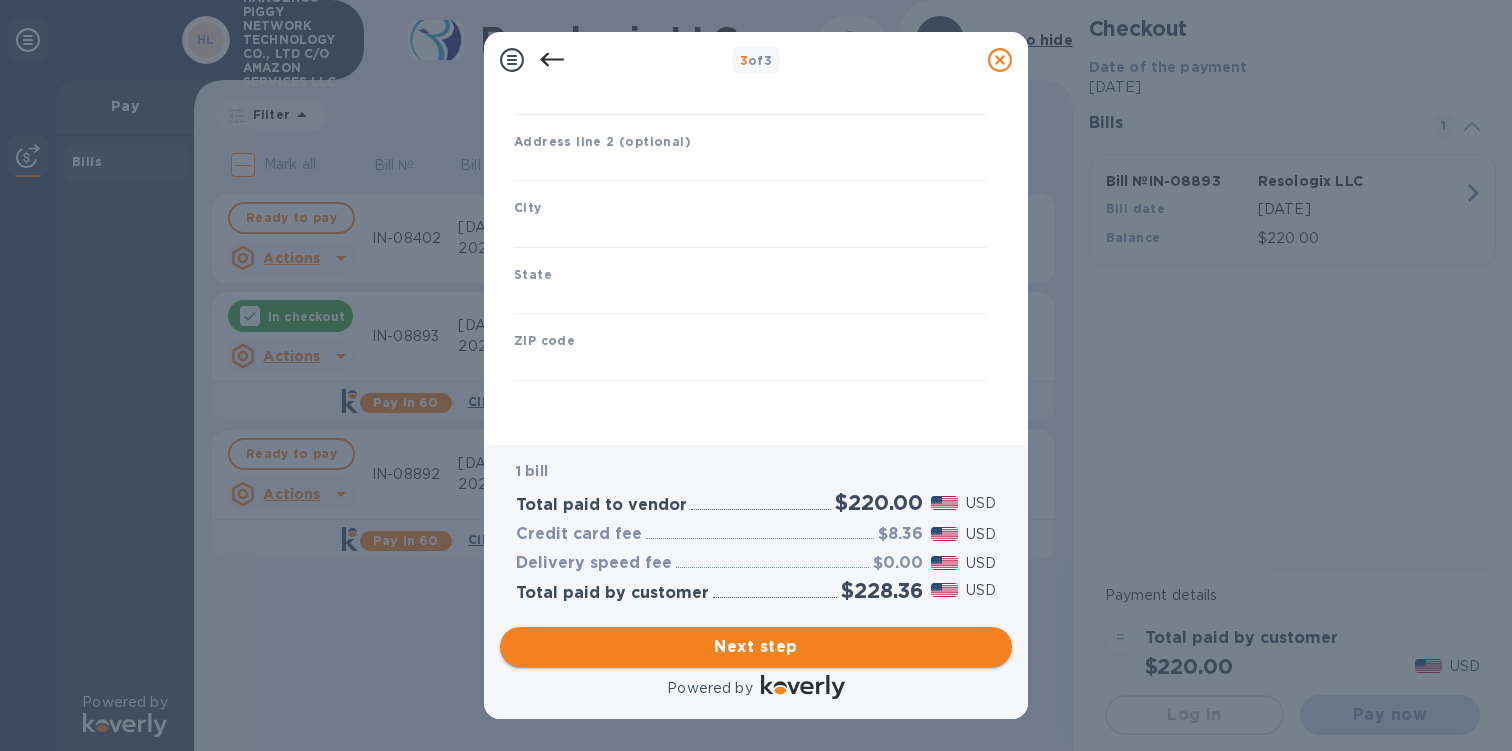 scroll, scrollTop: 229, scrollLeft: 0, axis: vertical 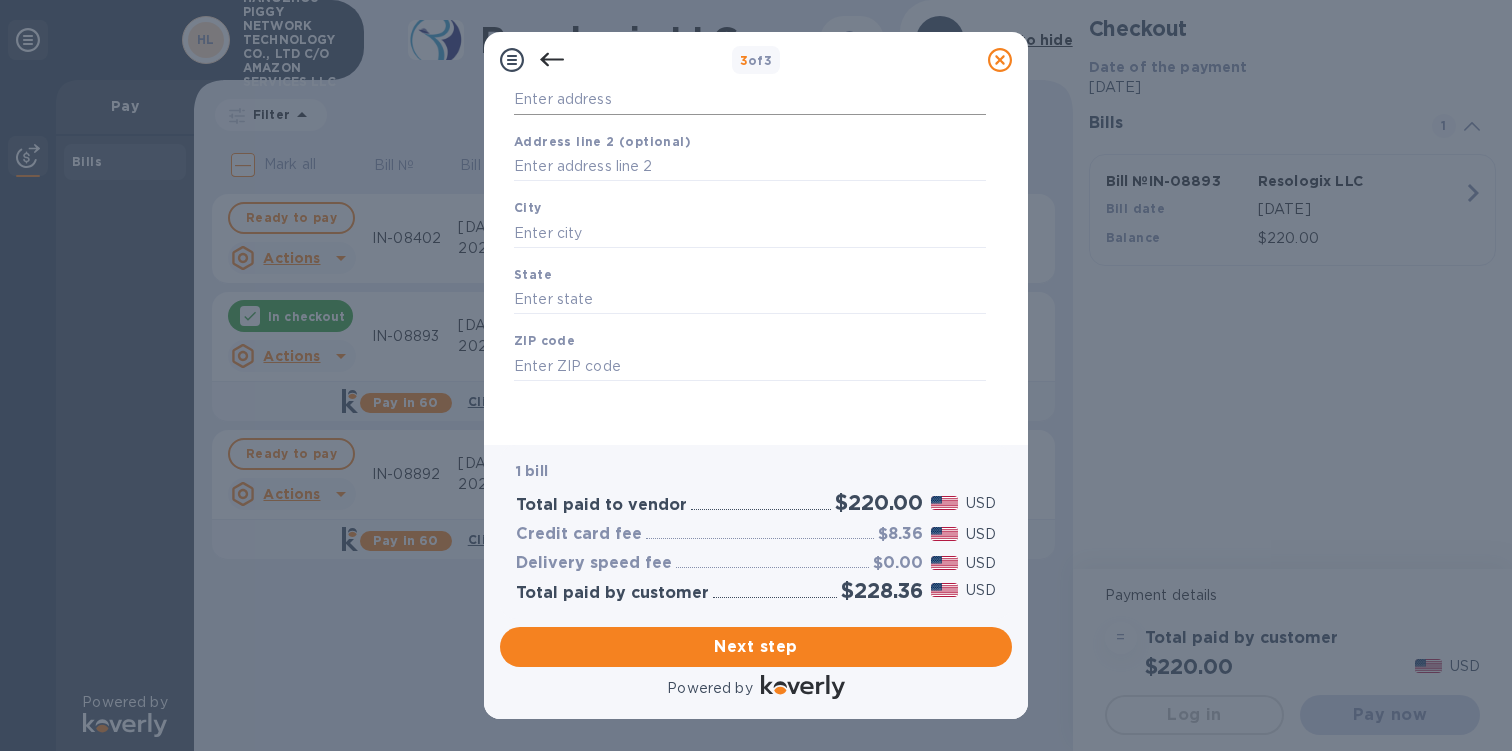 click on "Business address" at bounding box center (750, 100) 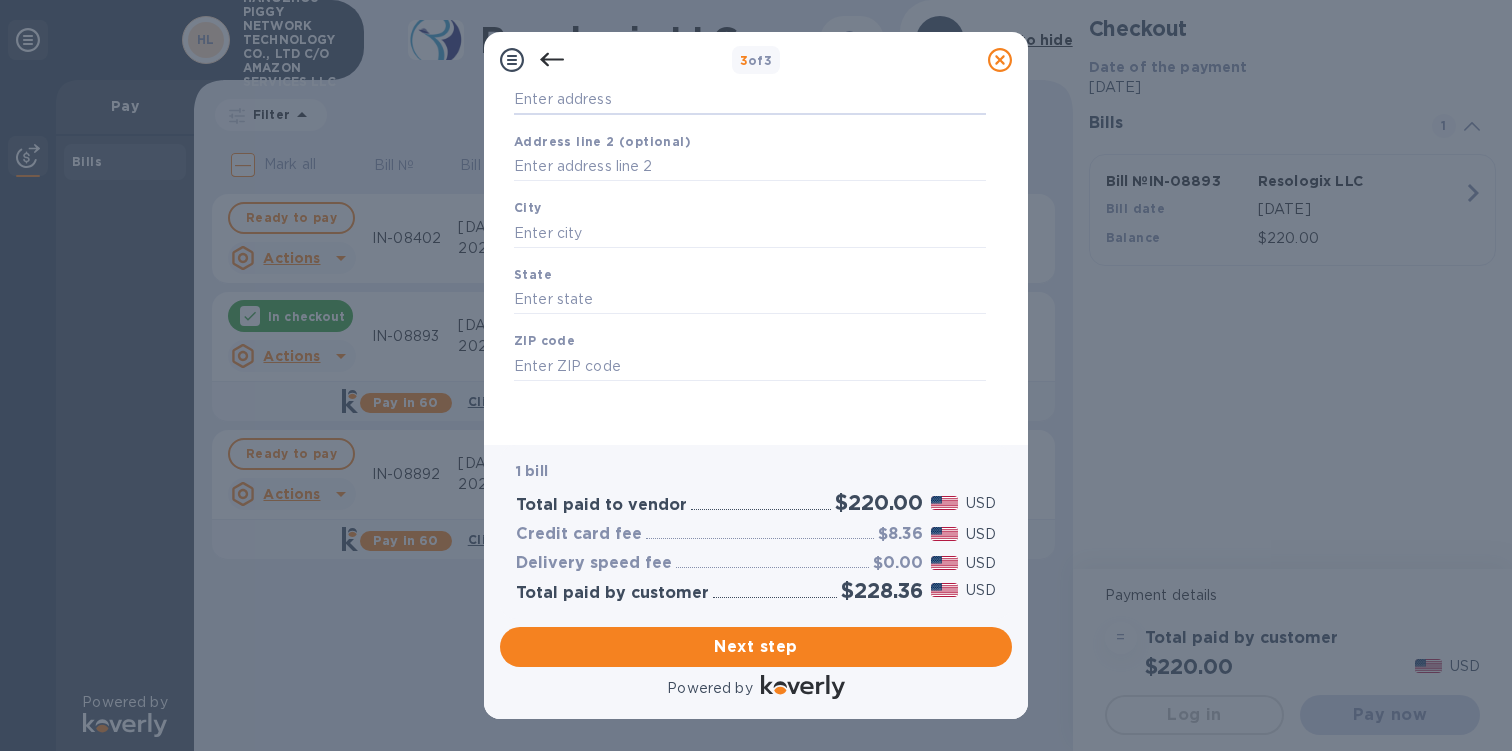 type on "[STREET_ADDRESS][PERSON_NAME]" 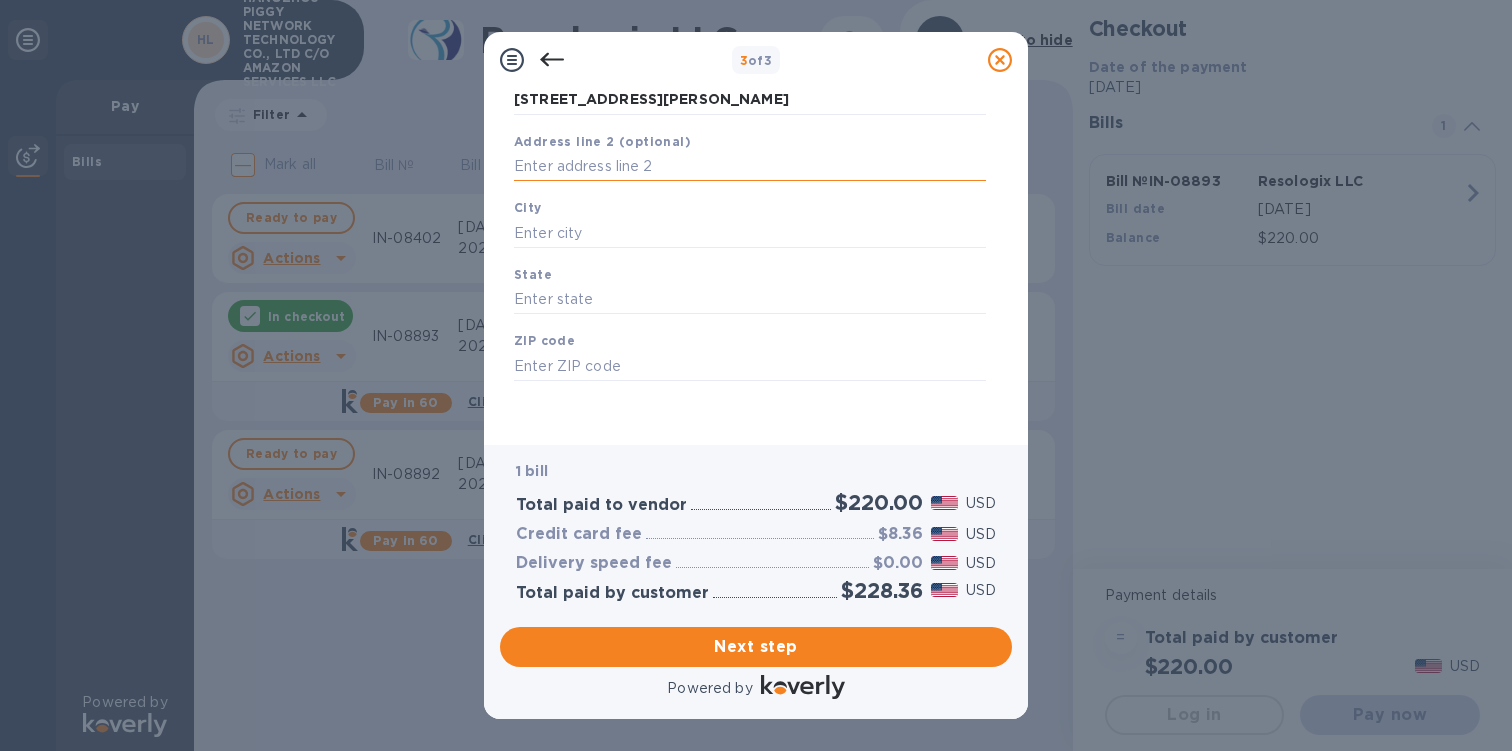 click at bounding box center [750, 167] 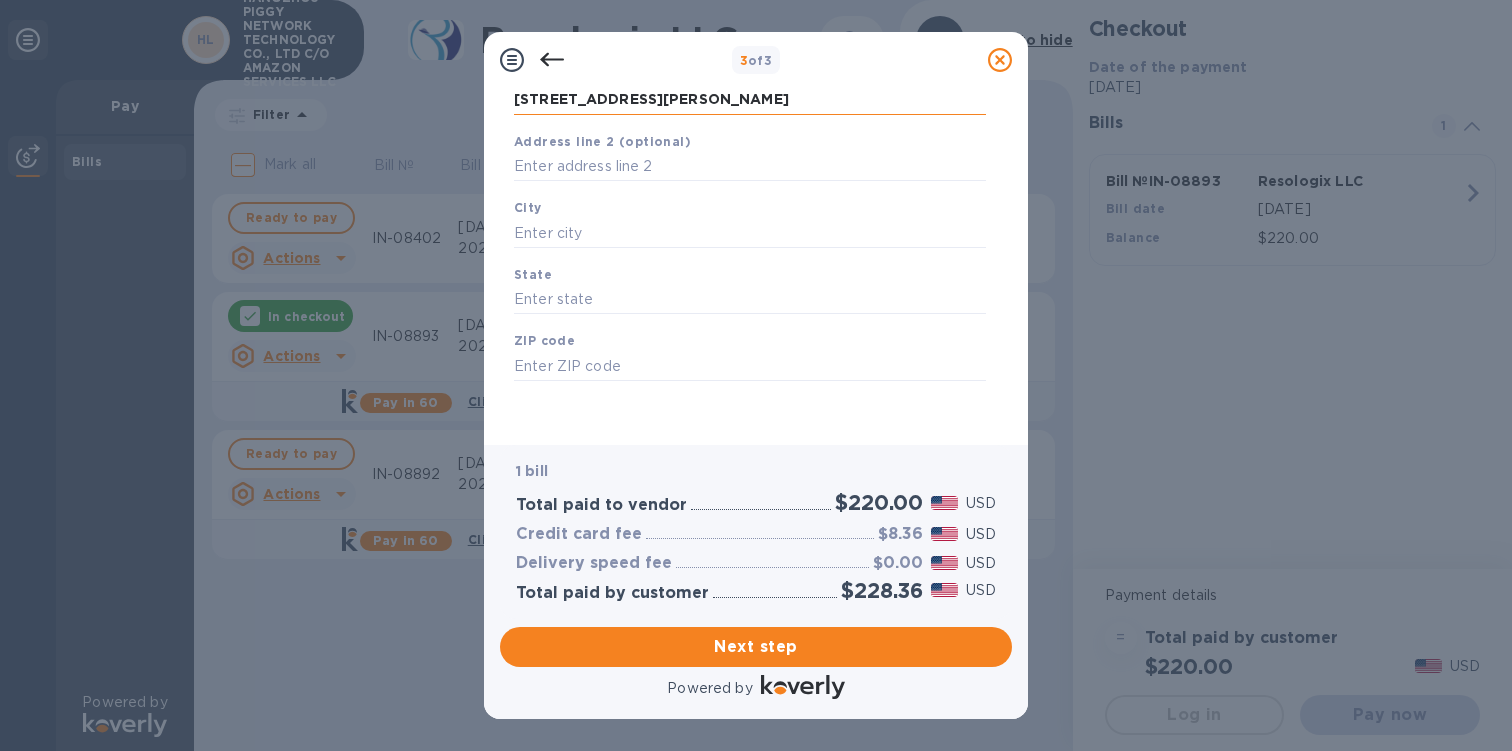 click on "[STREET_ADDRESS][PERSON_NAME]" at bounding box center (750, 100) 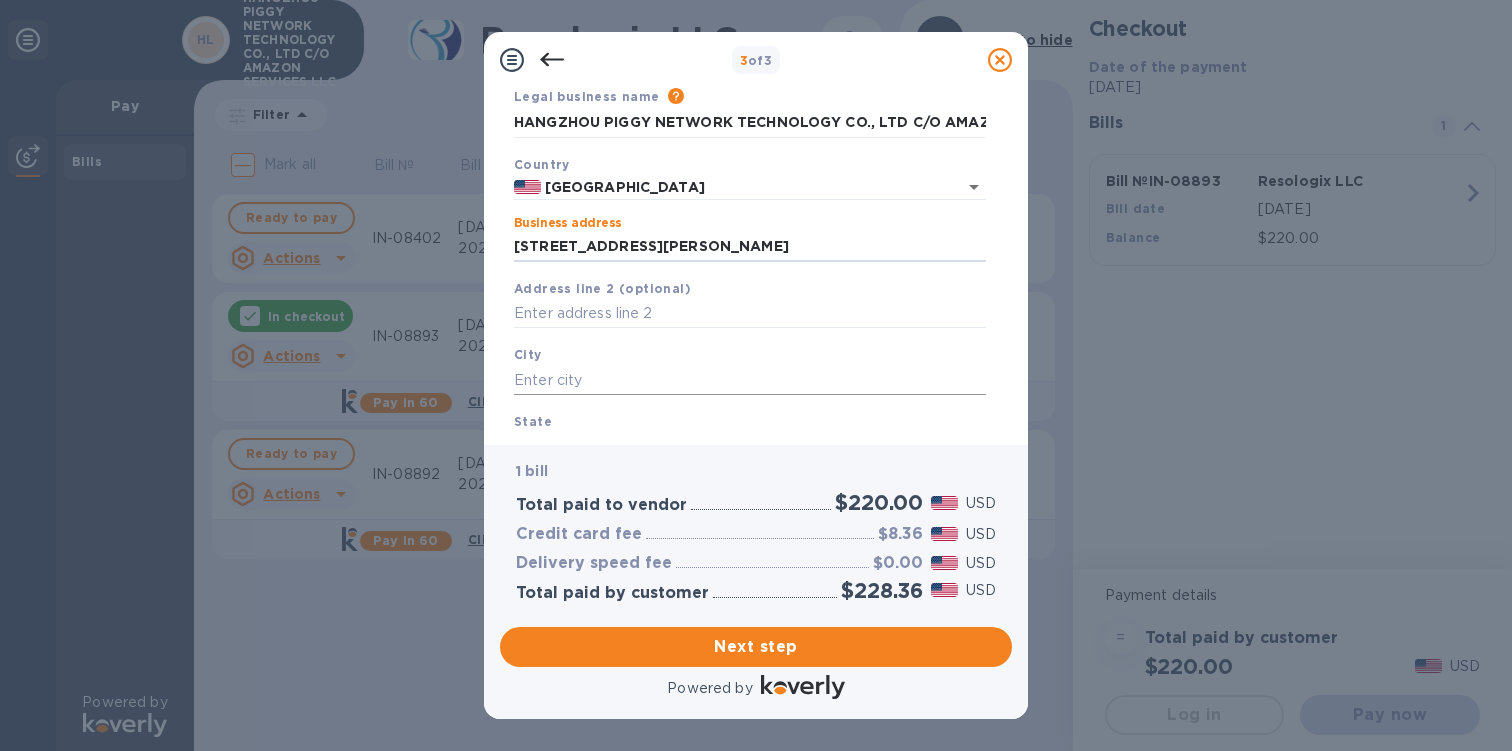 scroll, scrollTop: 79, scrollLeft: 0, axis: vertical 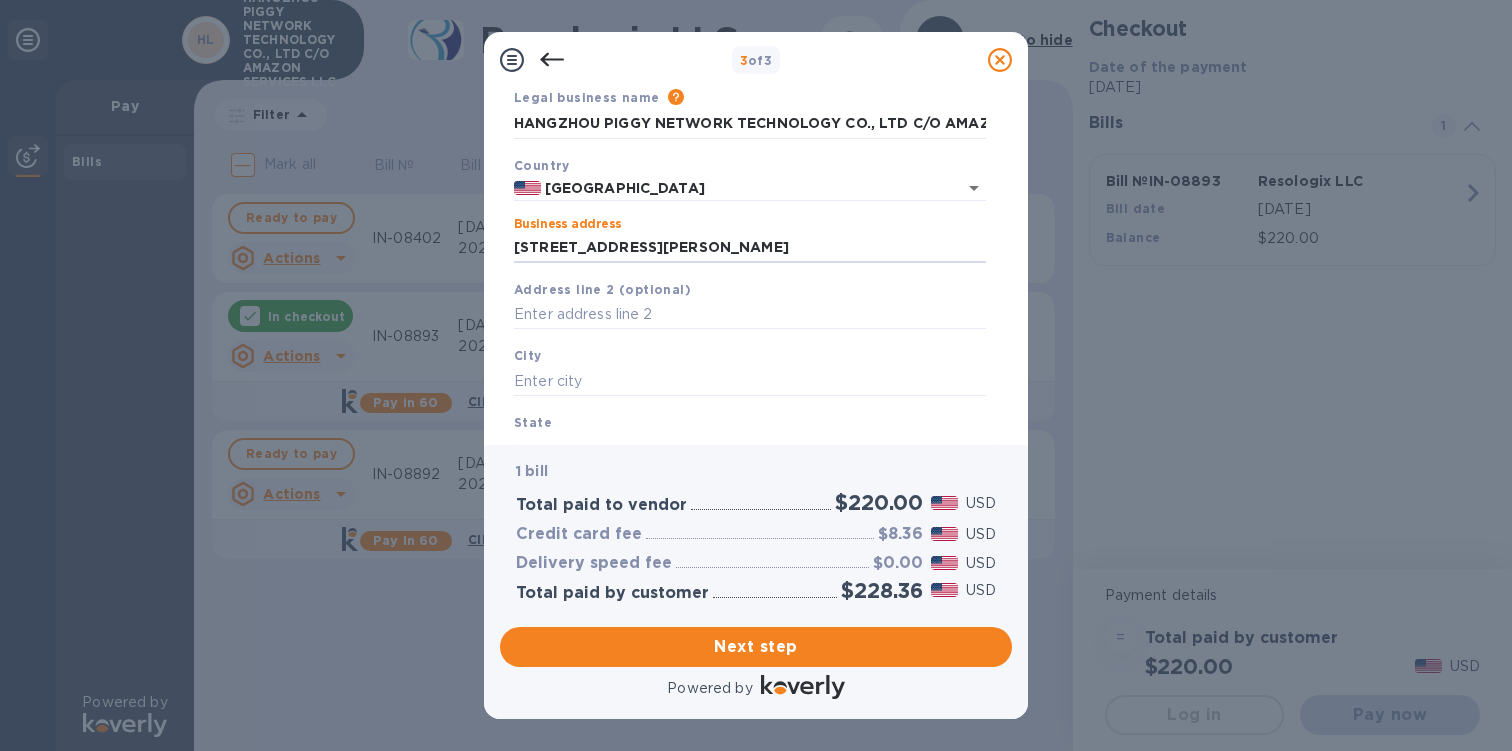 click 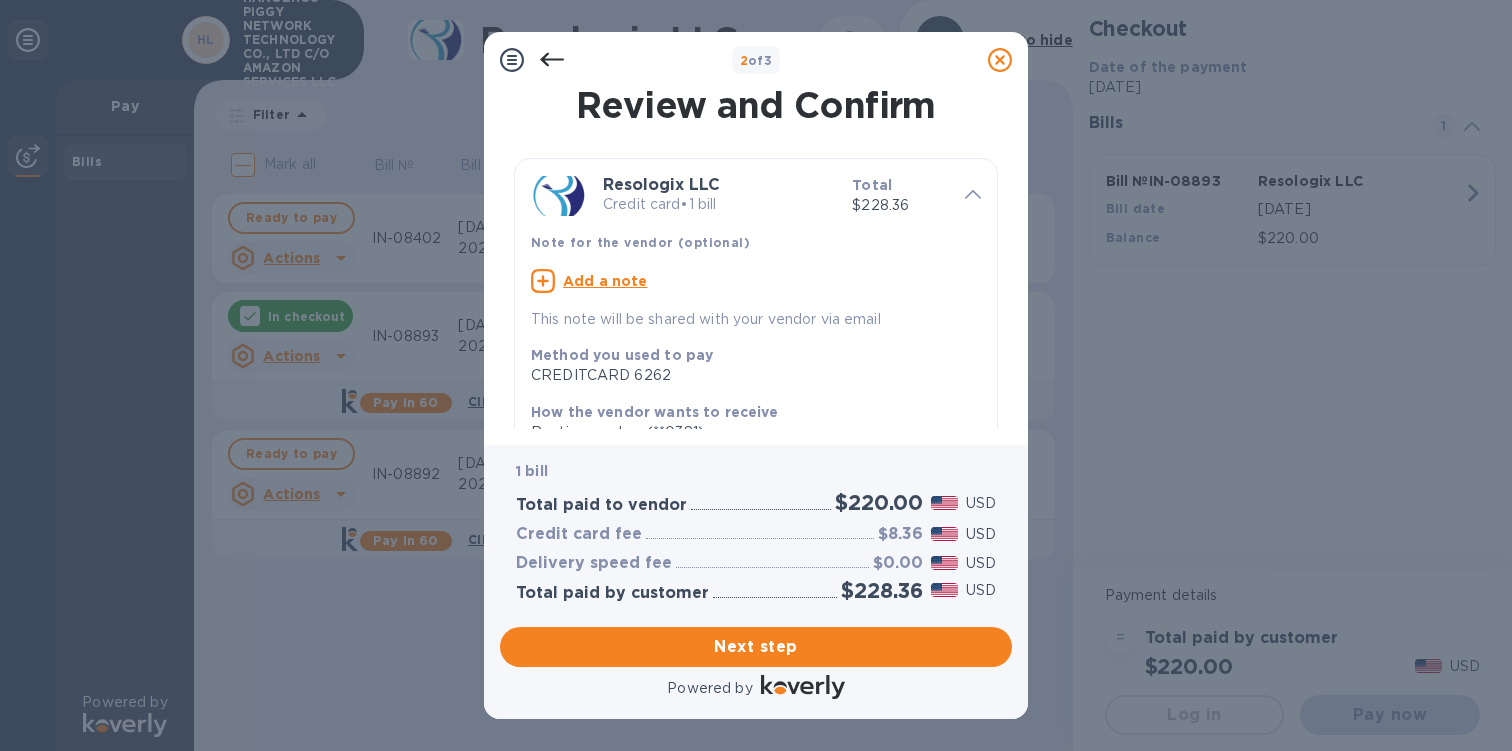 click 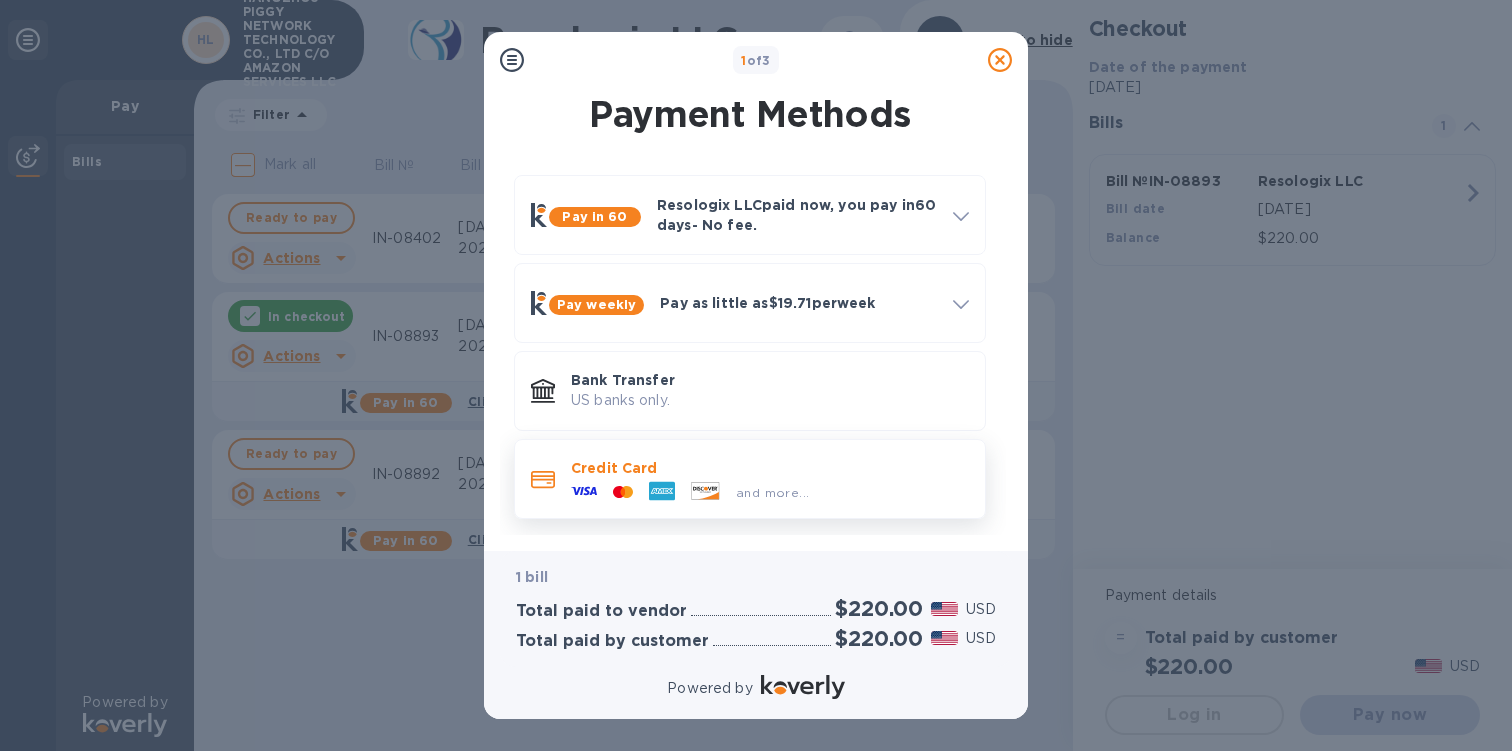 click on "and more..." at bounding box center (772, 492) 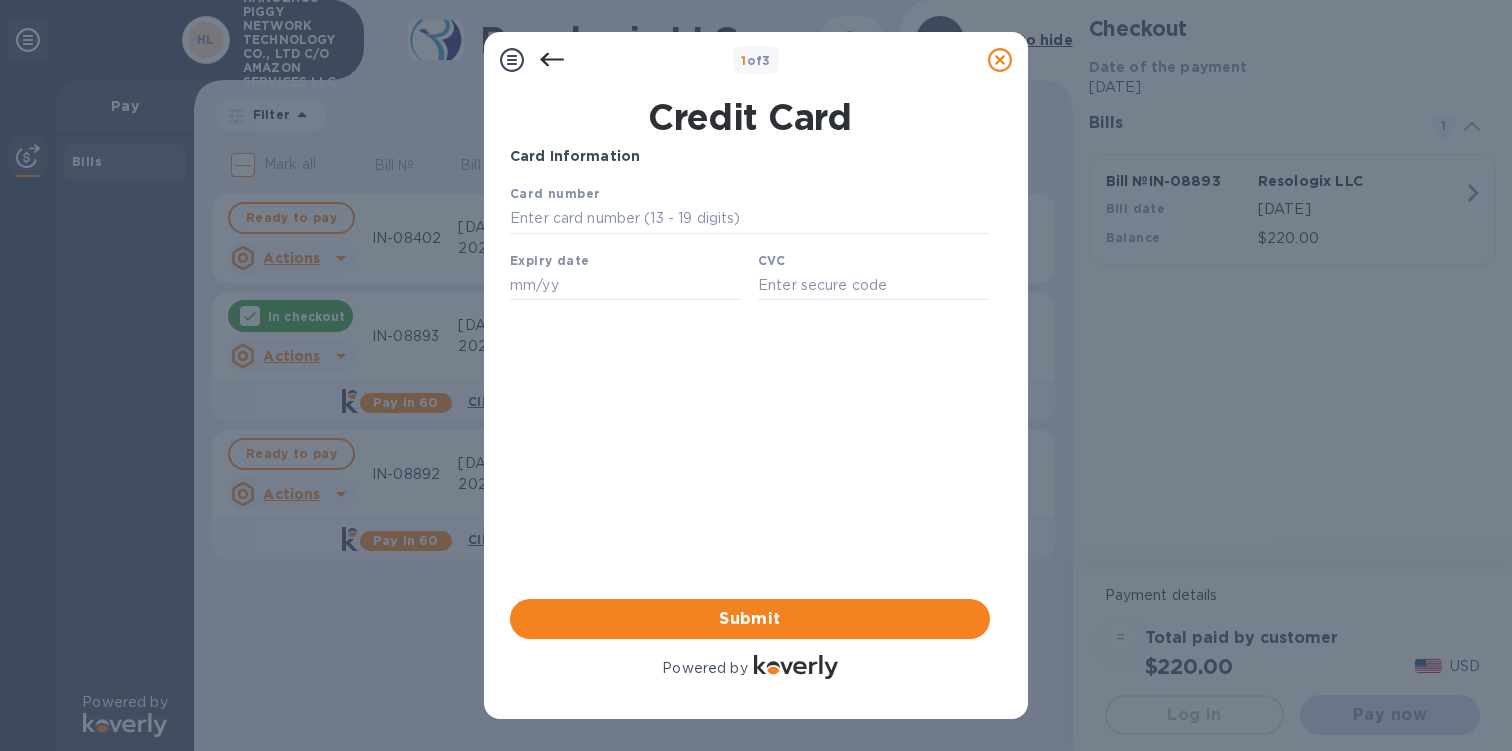 scroll, scrollTop: 0, scrollLeft: 0, axis: both 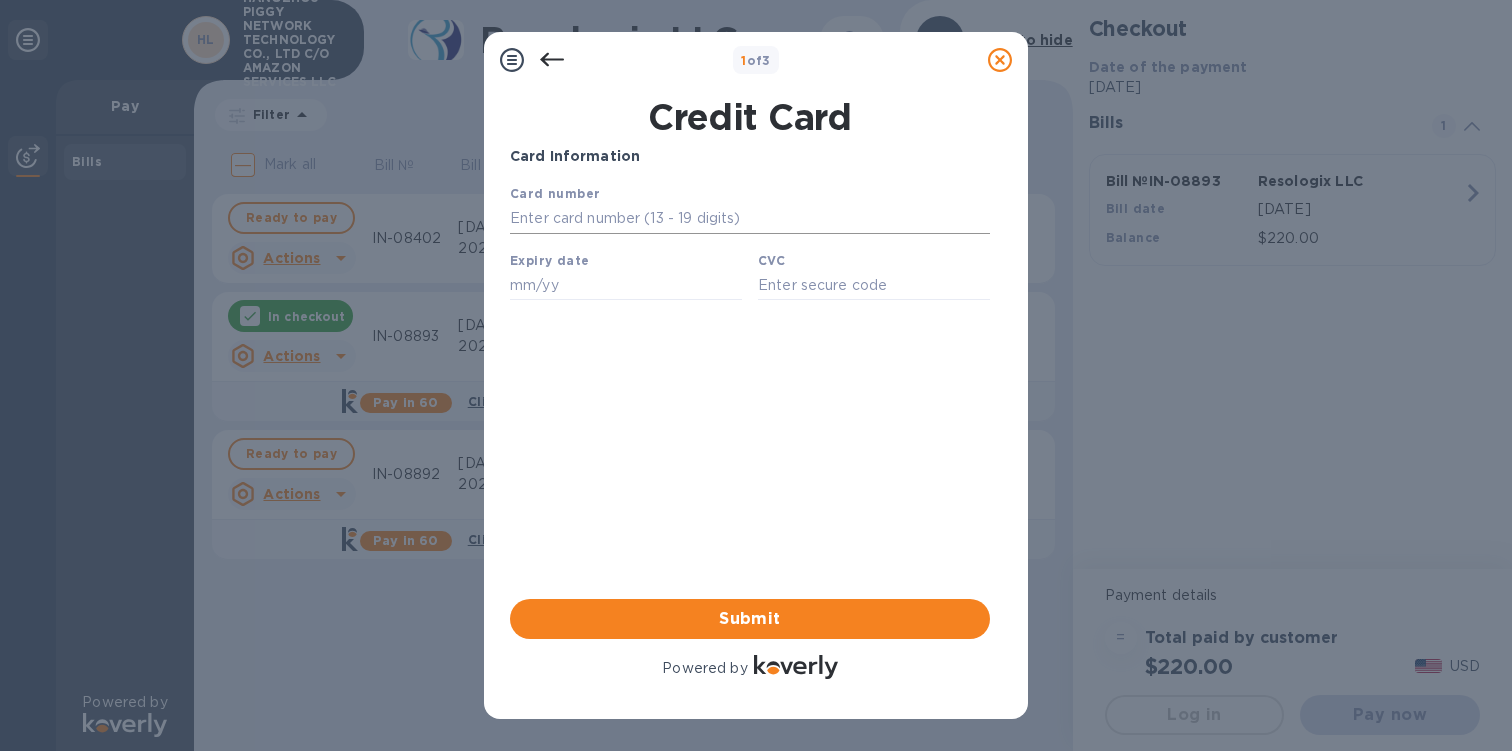 click at bounding box center [750, 219] 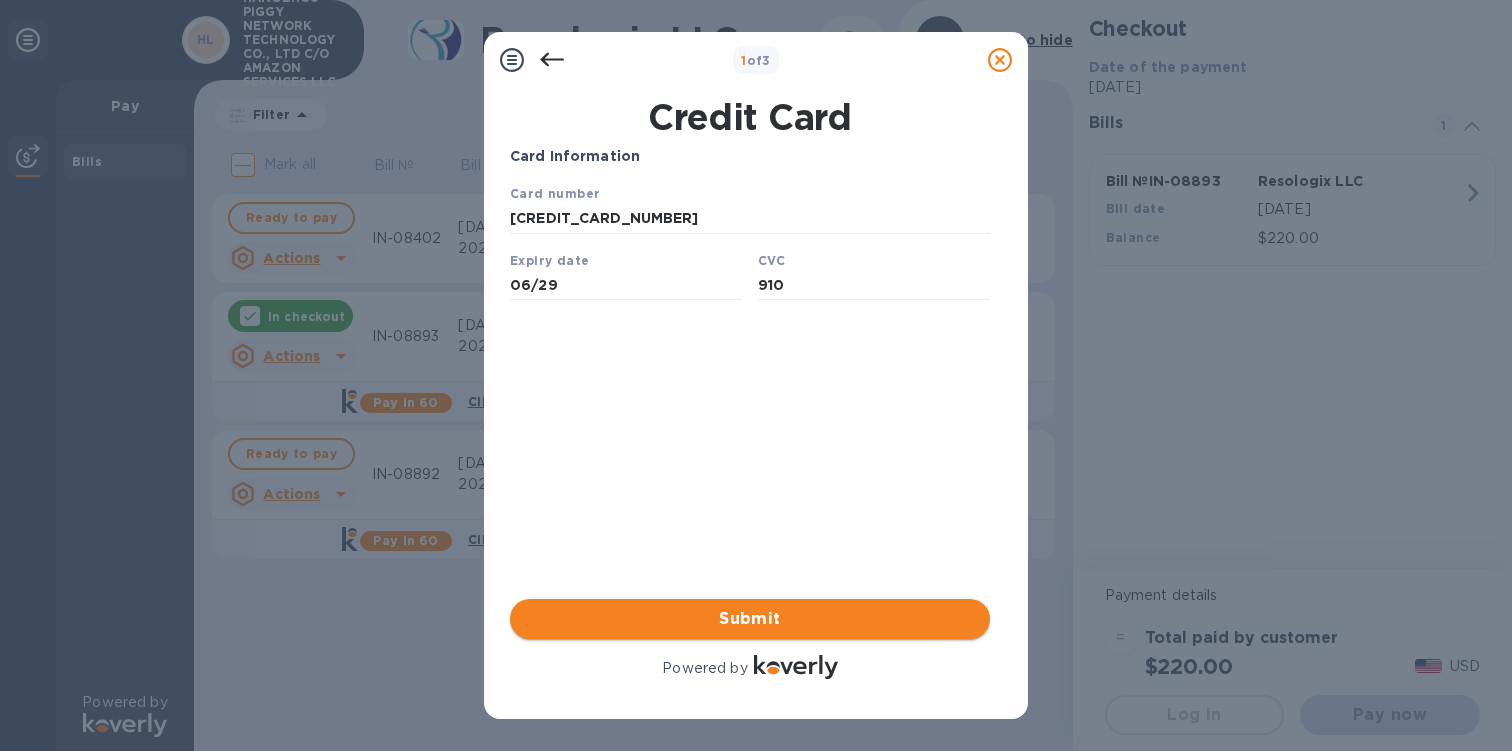click on "Submit" at bounding box center (750, 619) 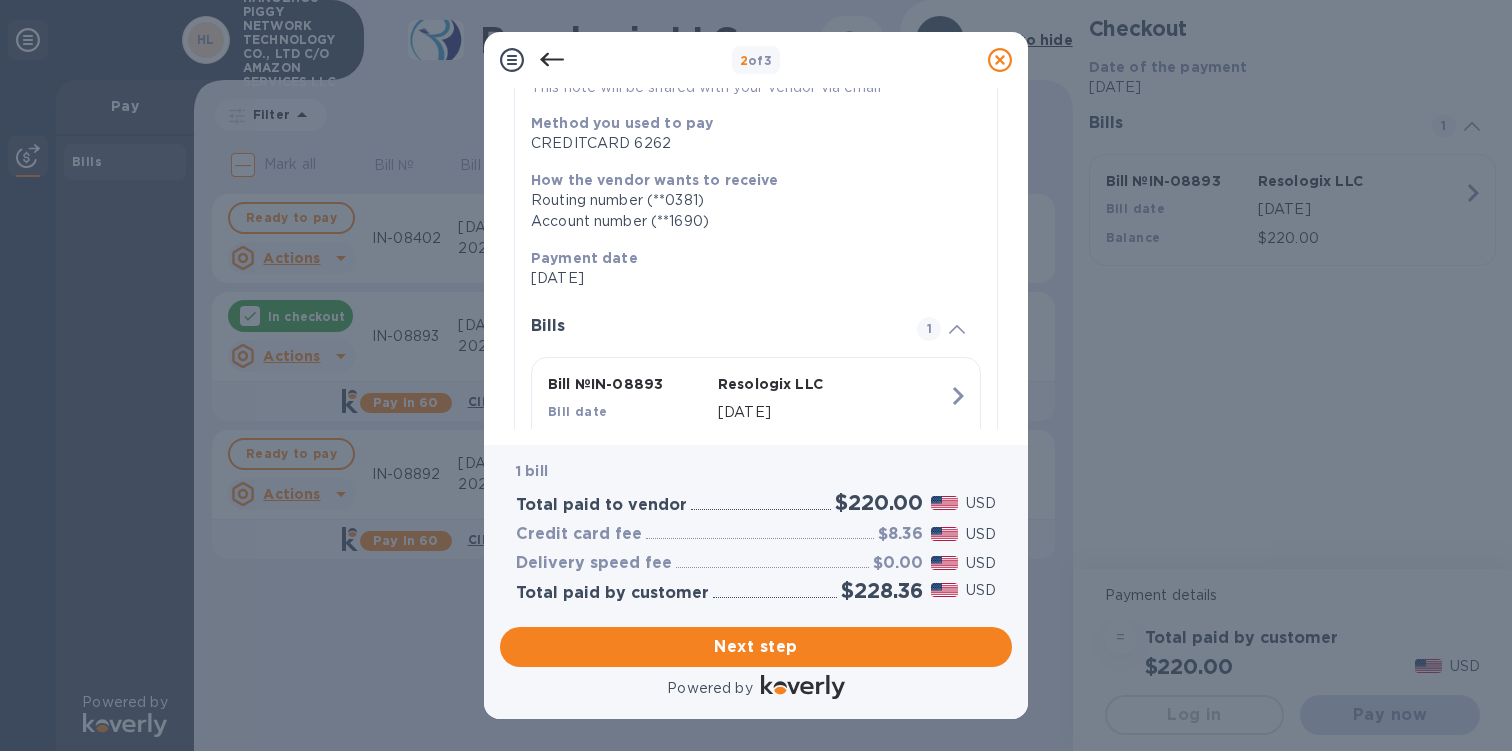 scroll, scrollTop: 323, scrollLeft: 0, axis: vertical 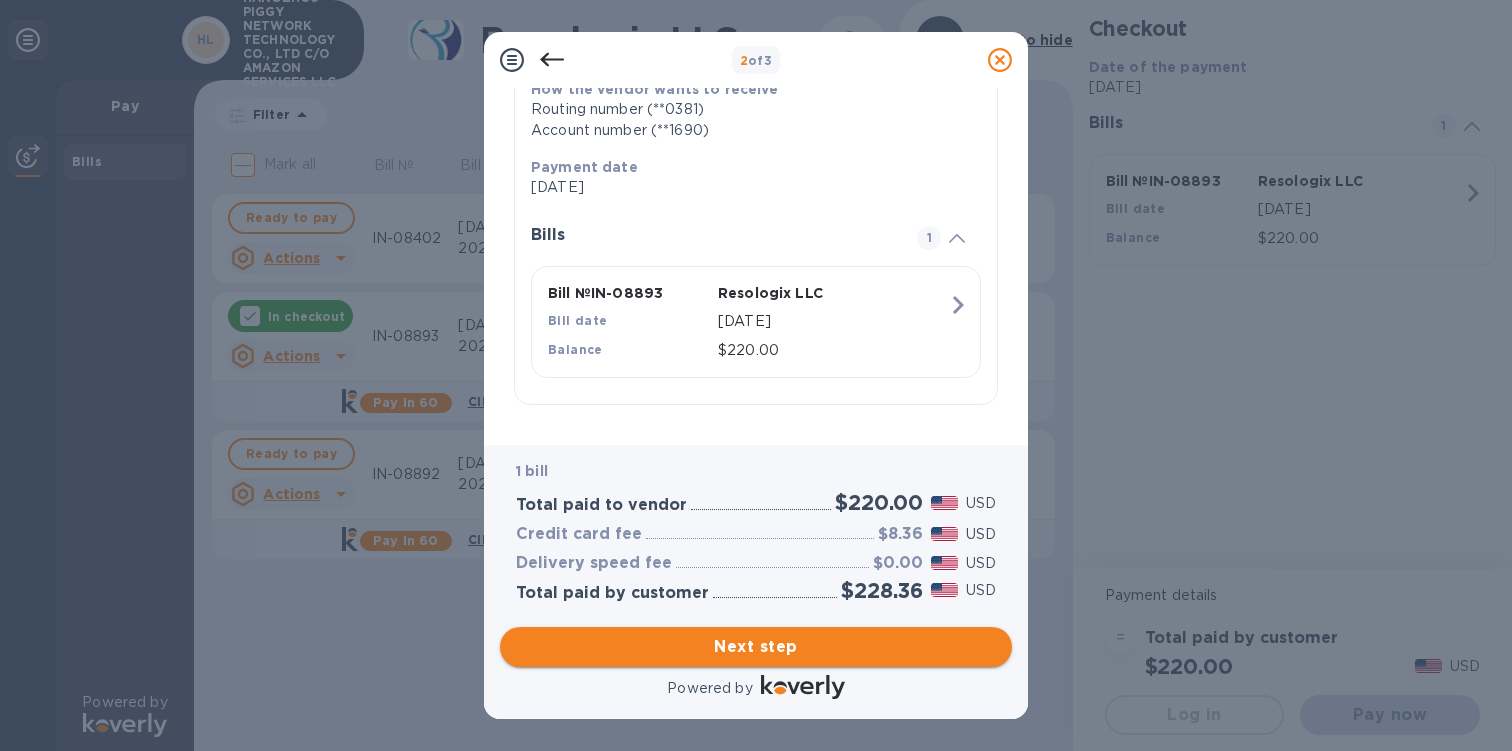 click on "Next step" at bounding box center (756, 647) 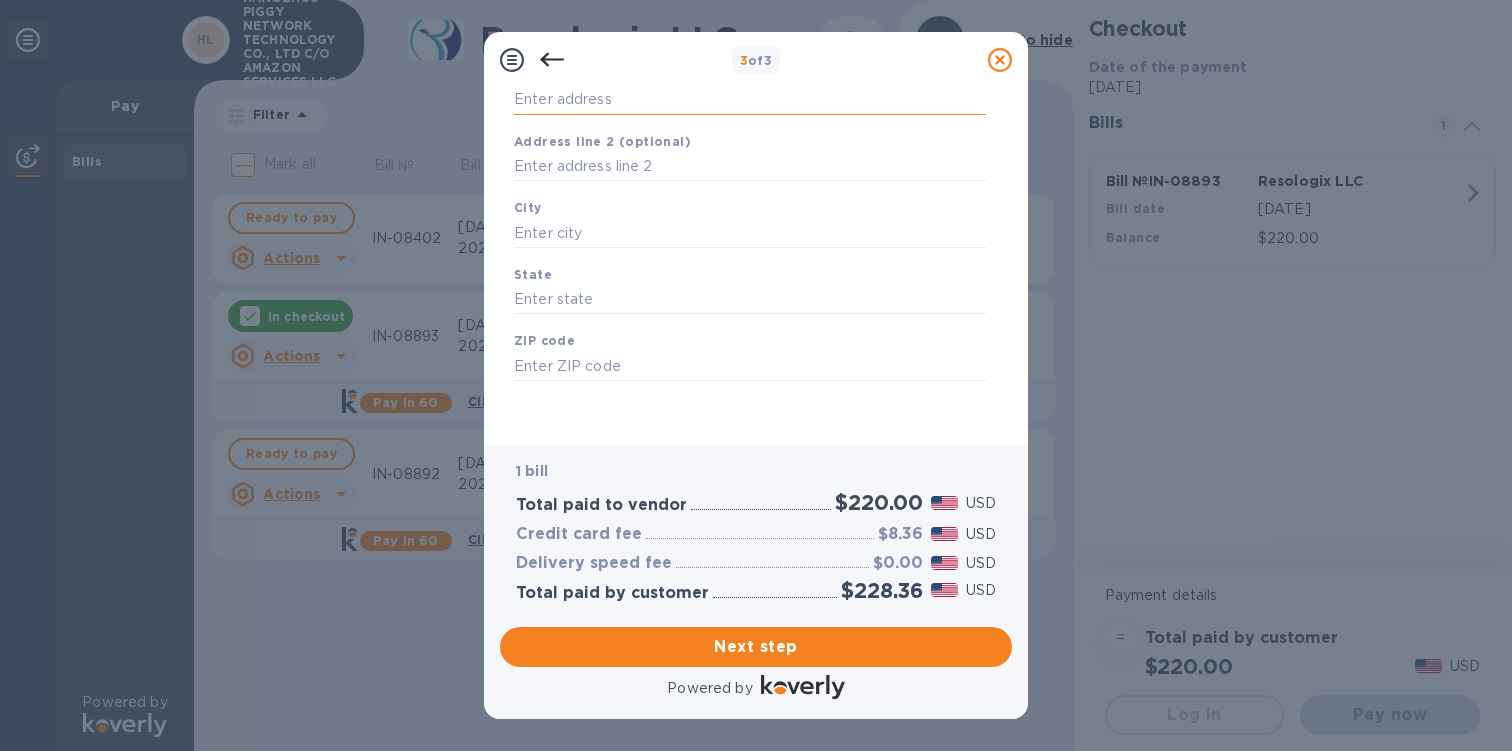 click on "Business address" at bounding box center [750, 100] 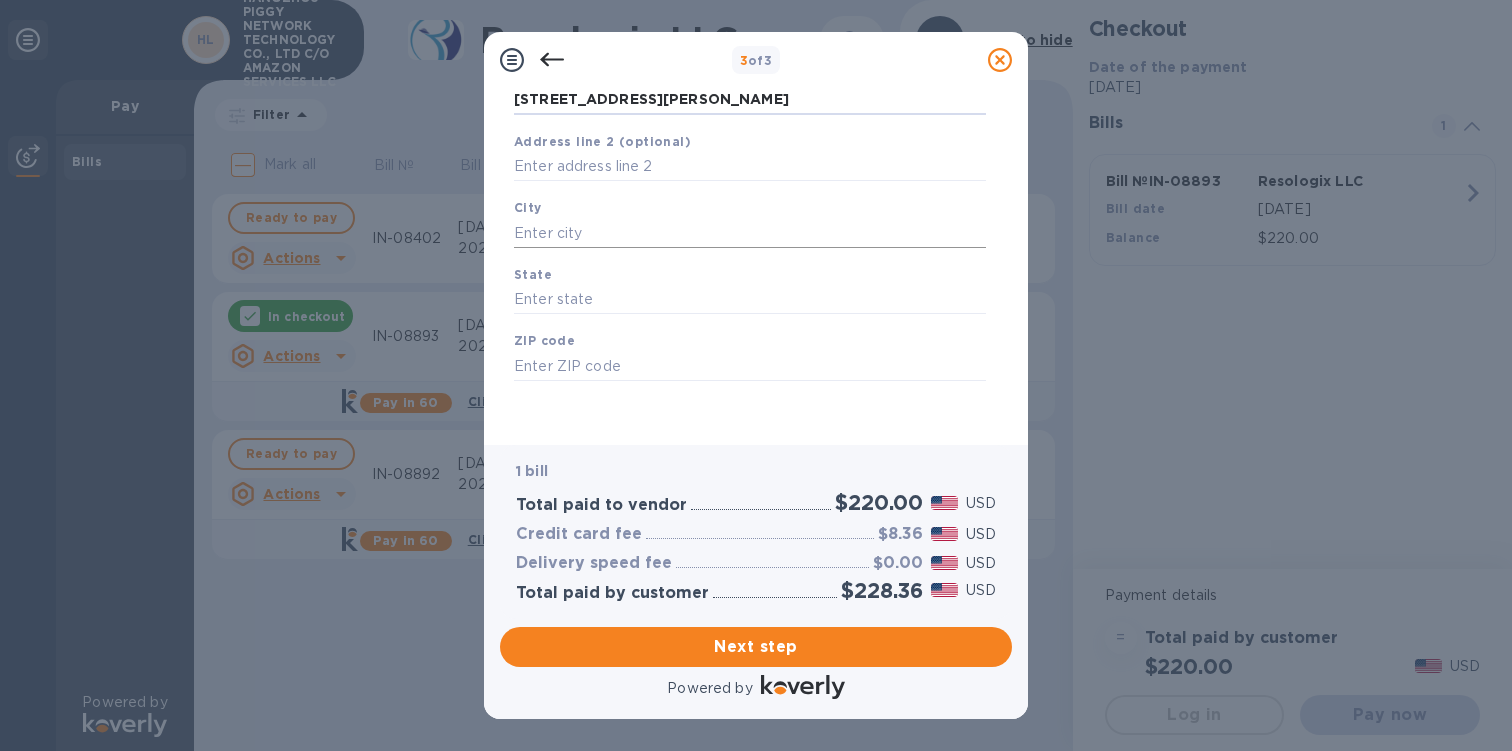 click at bounding box center (750, 233) 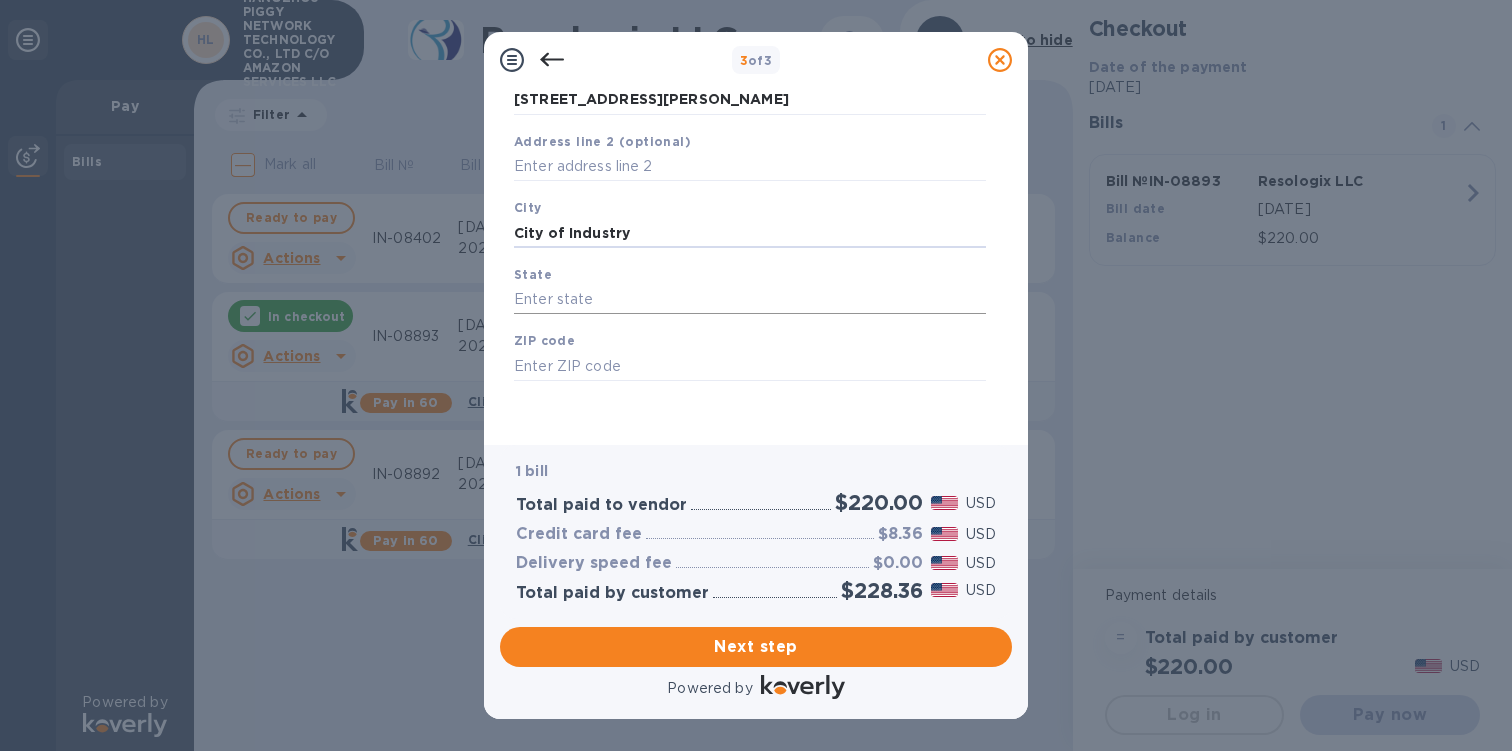 type on "City of Industry" 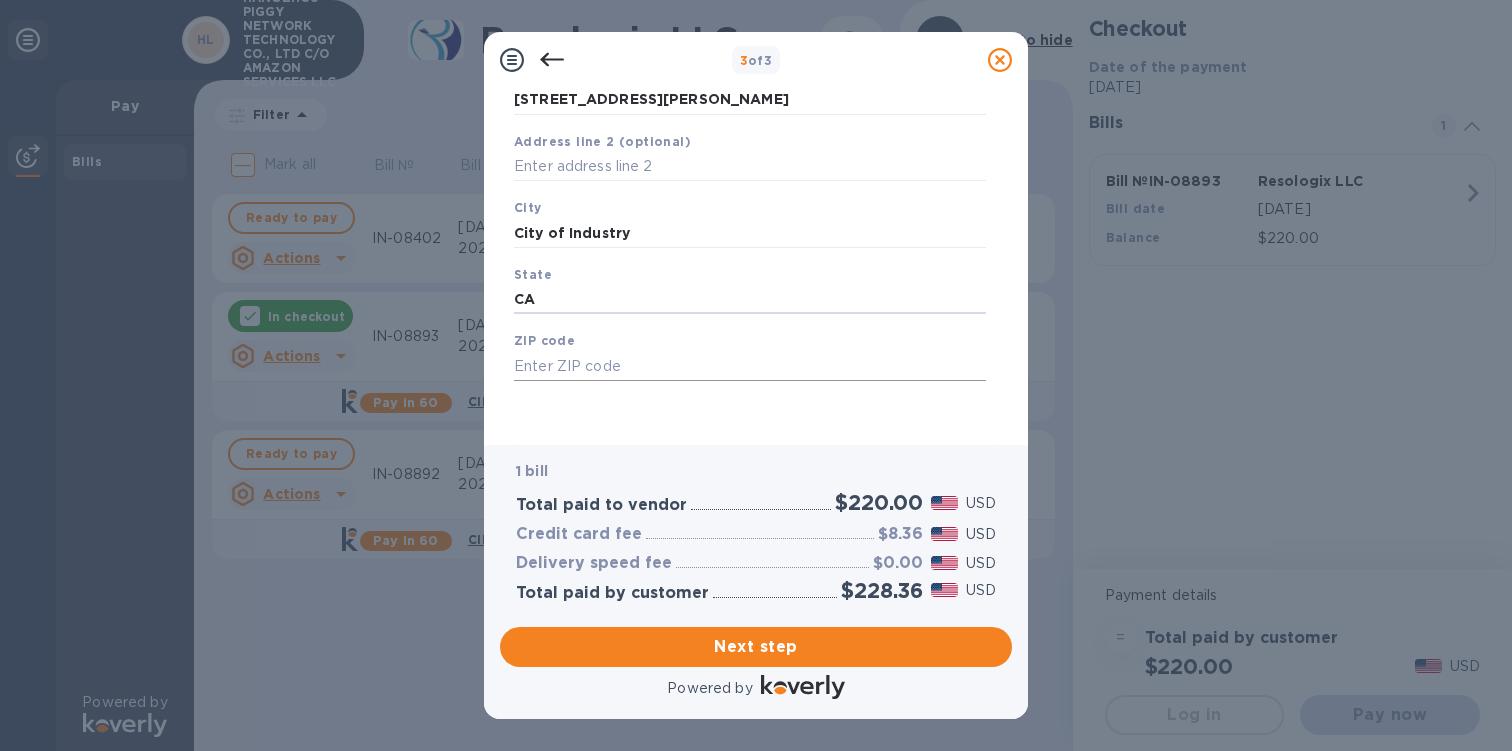 type on "CA" 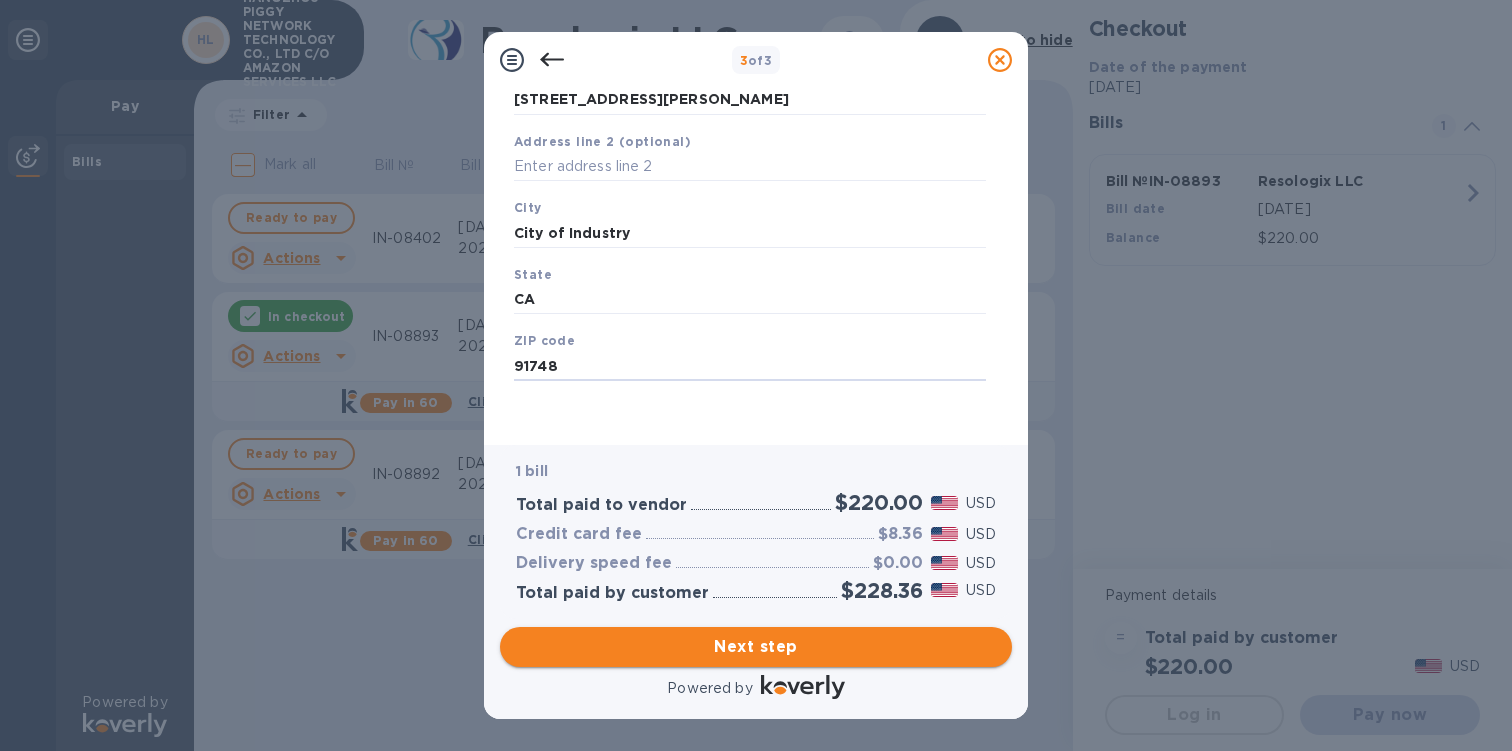 type on "91748" 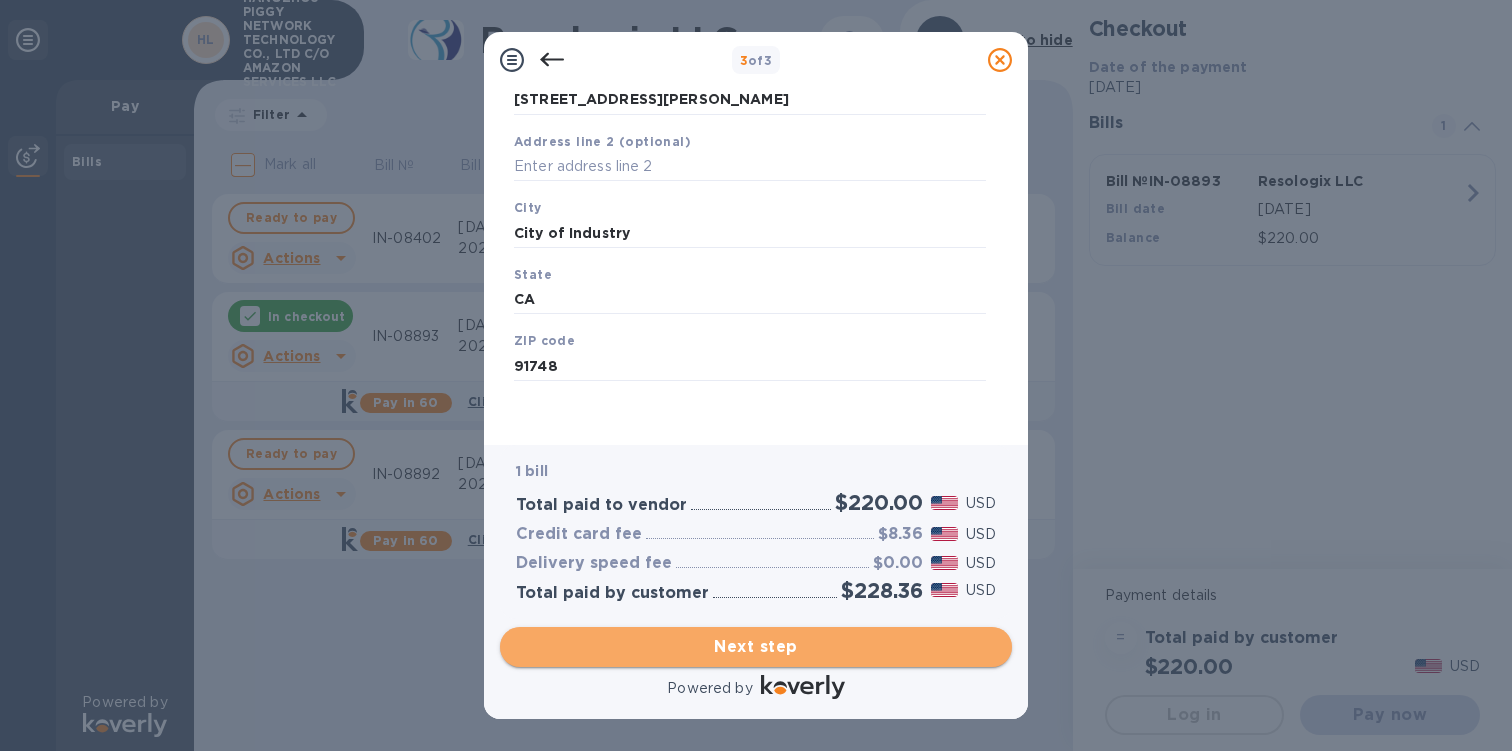 click on "Next step" at bounding box center (756, 647) 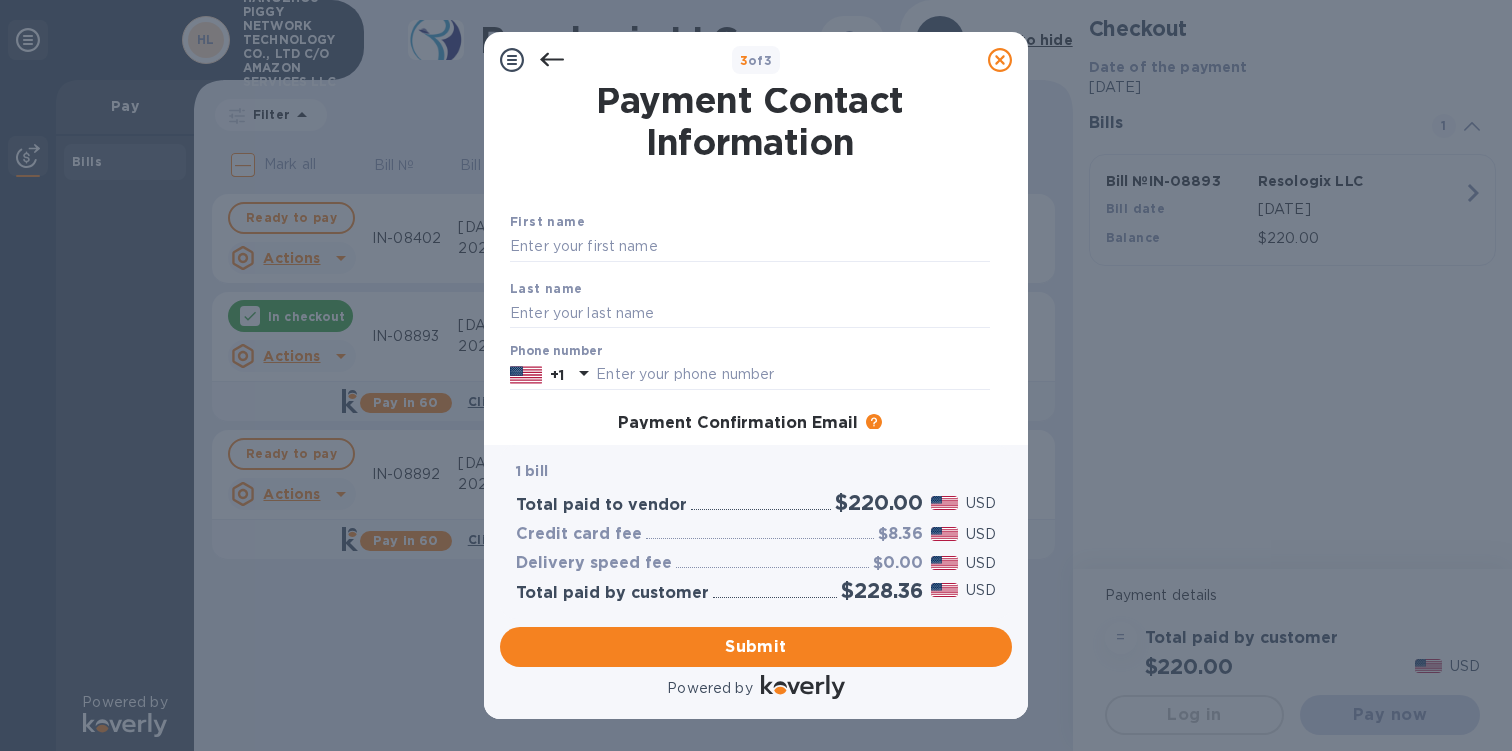 scroll, scrollTop: 0, scrollLeft: 0, axis: both 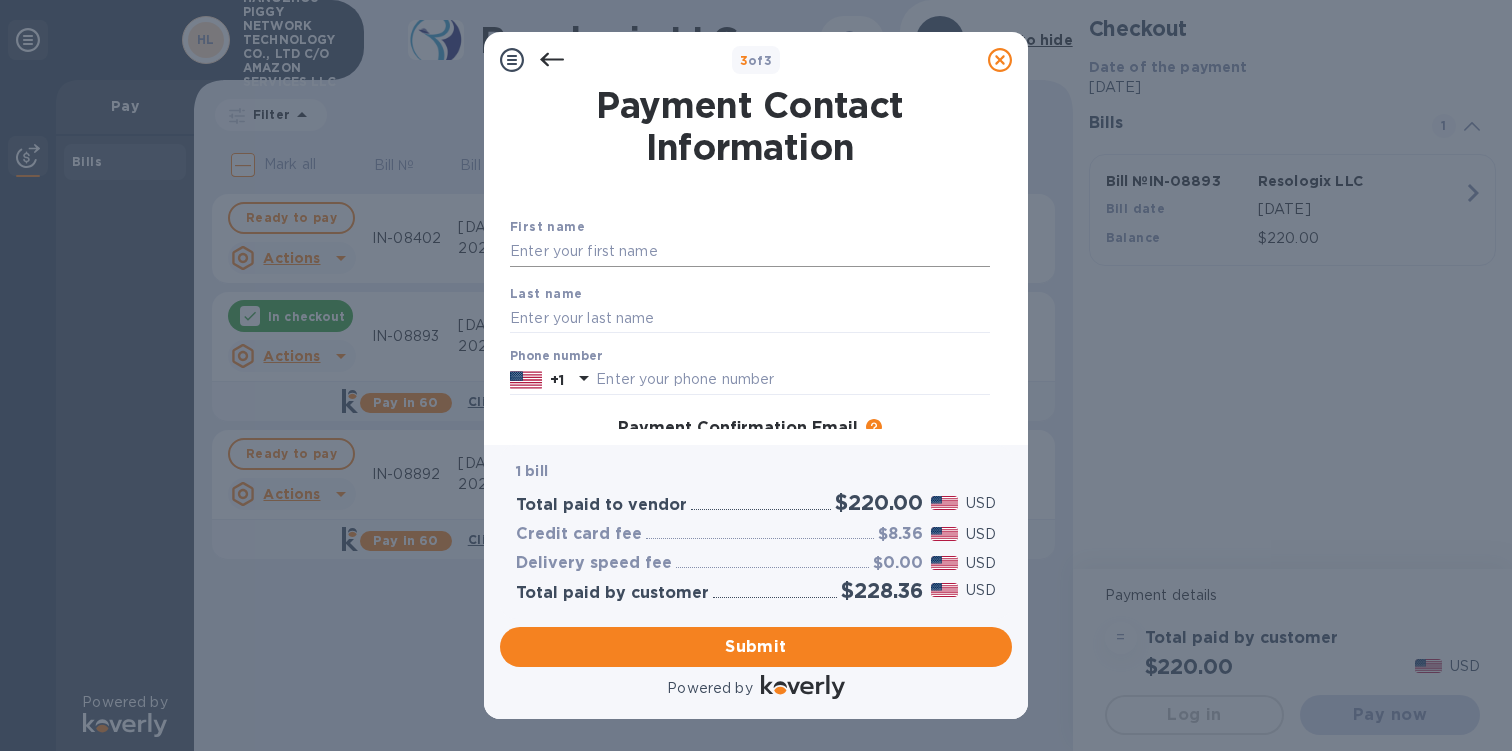 click at bounding box center (750, 252) 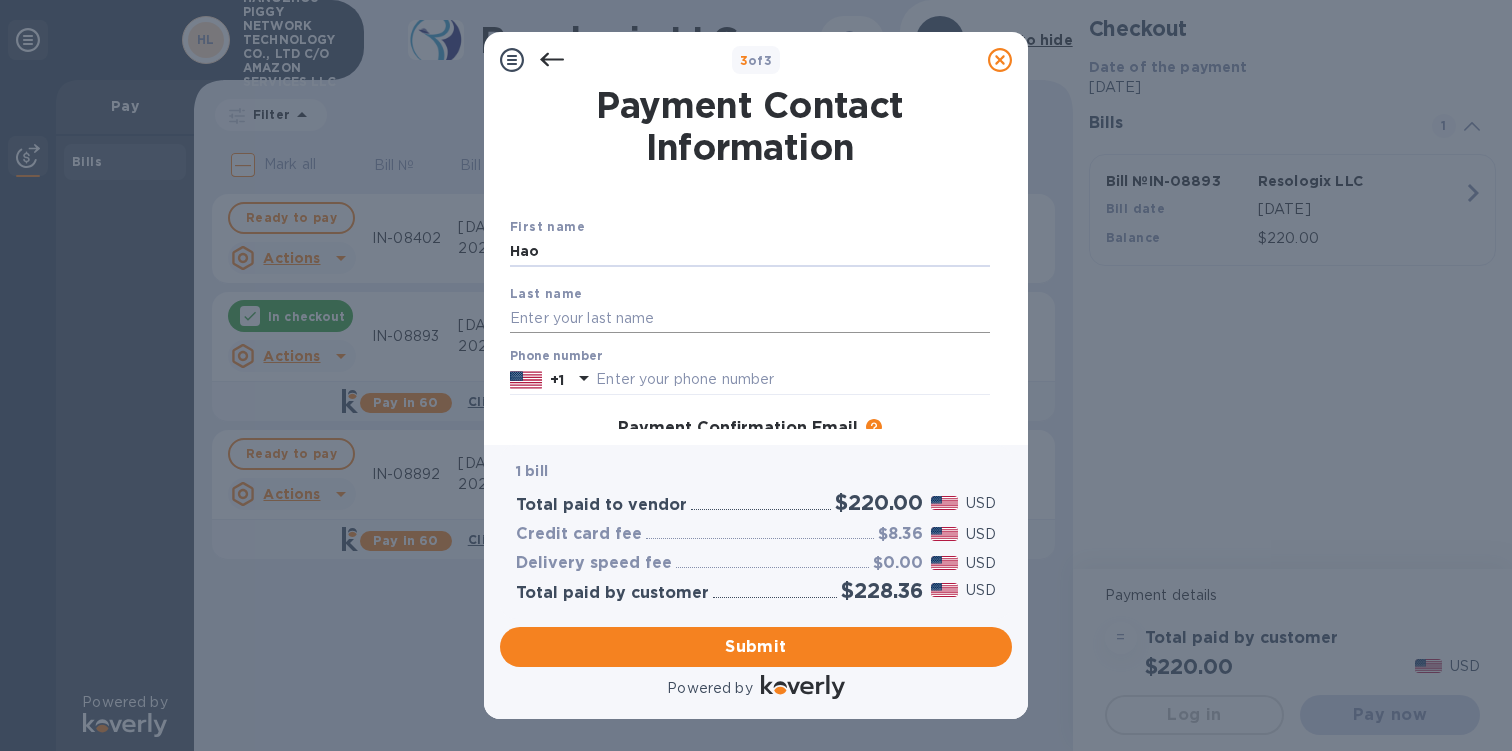 type on "Hao" 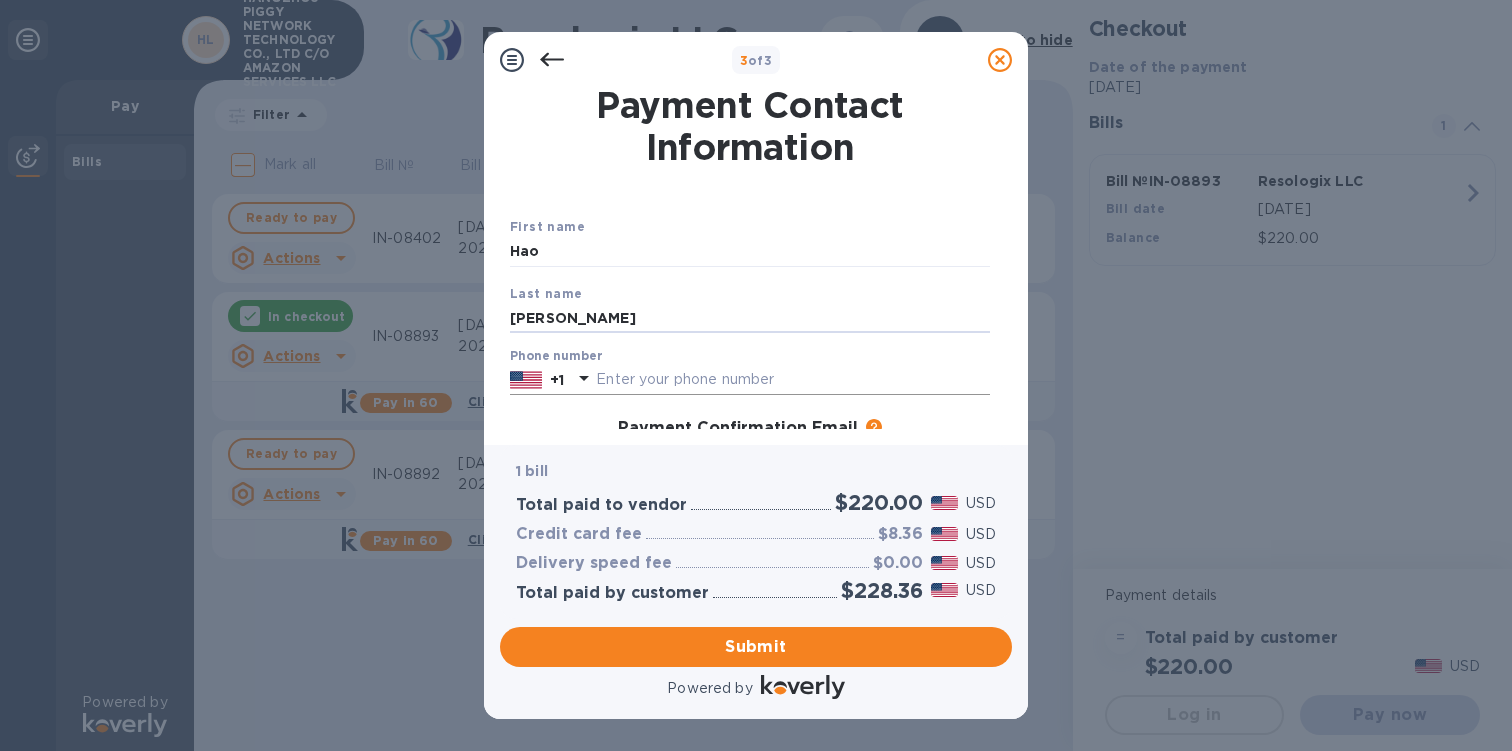 type on "[PERSON_NAME]" 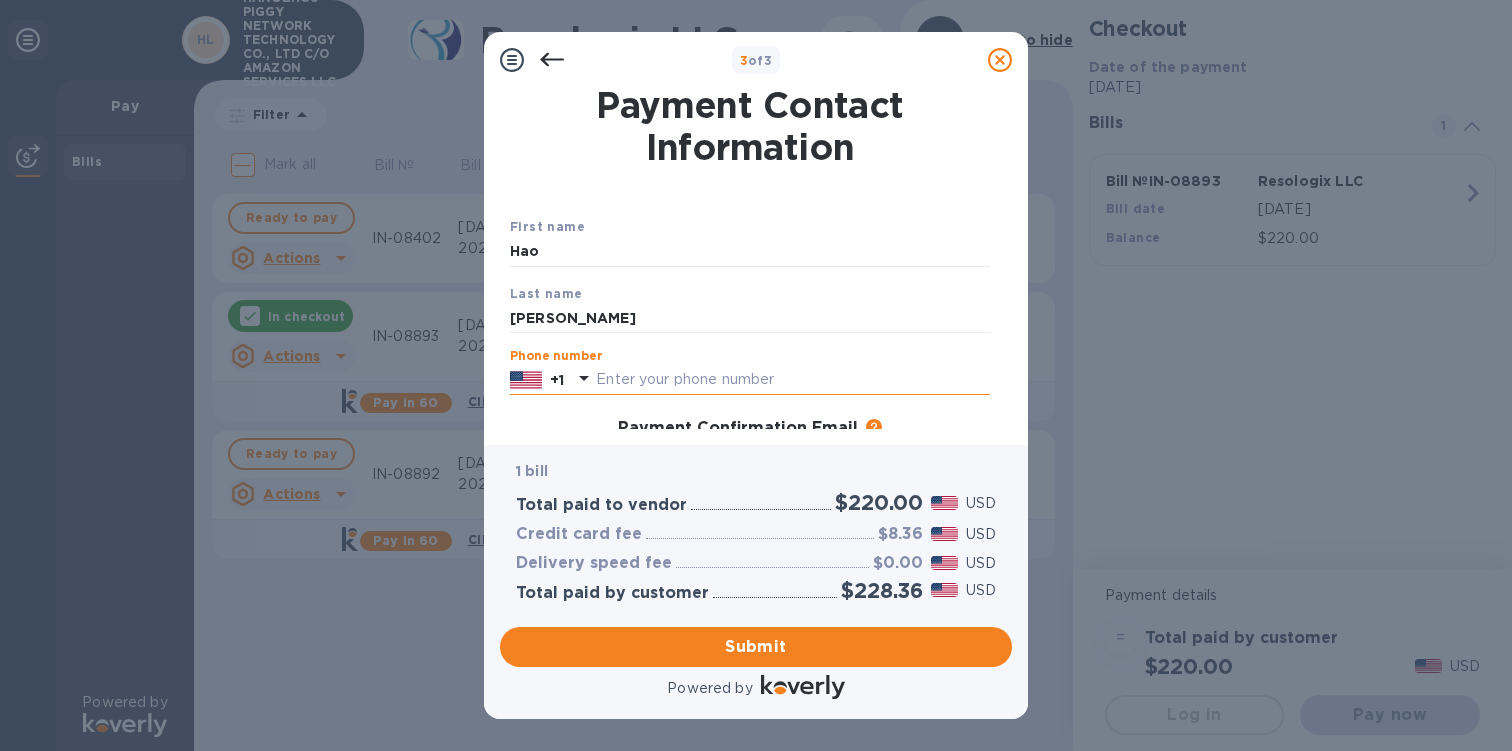 click at bounding box center [793, 380] 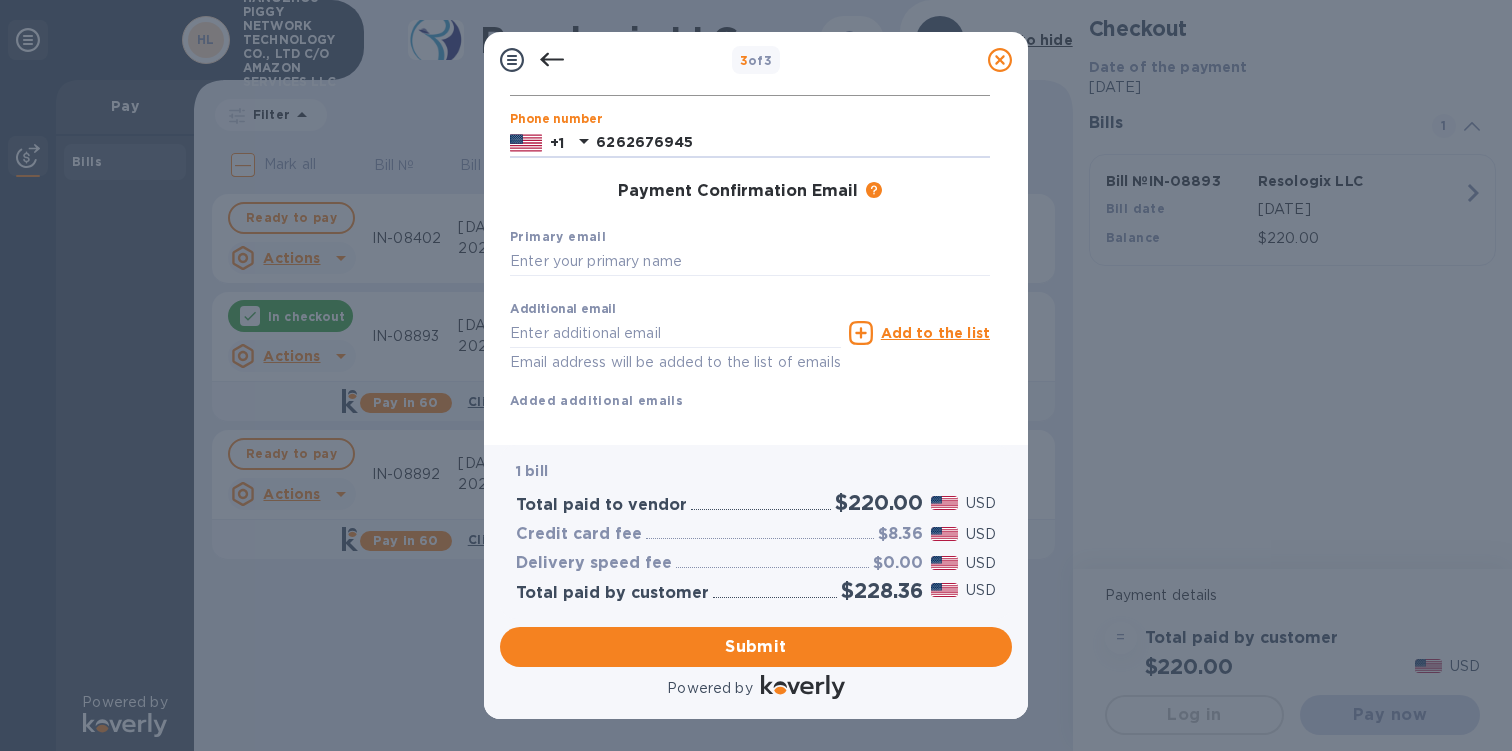 scroll, scrollTop: 238, scrollLeft: 0, axis: vertical 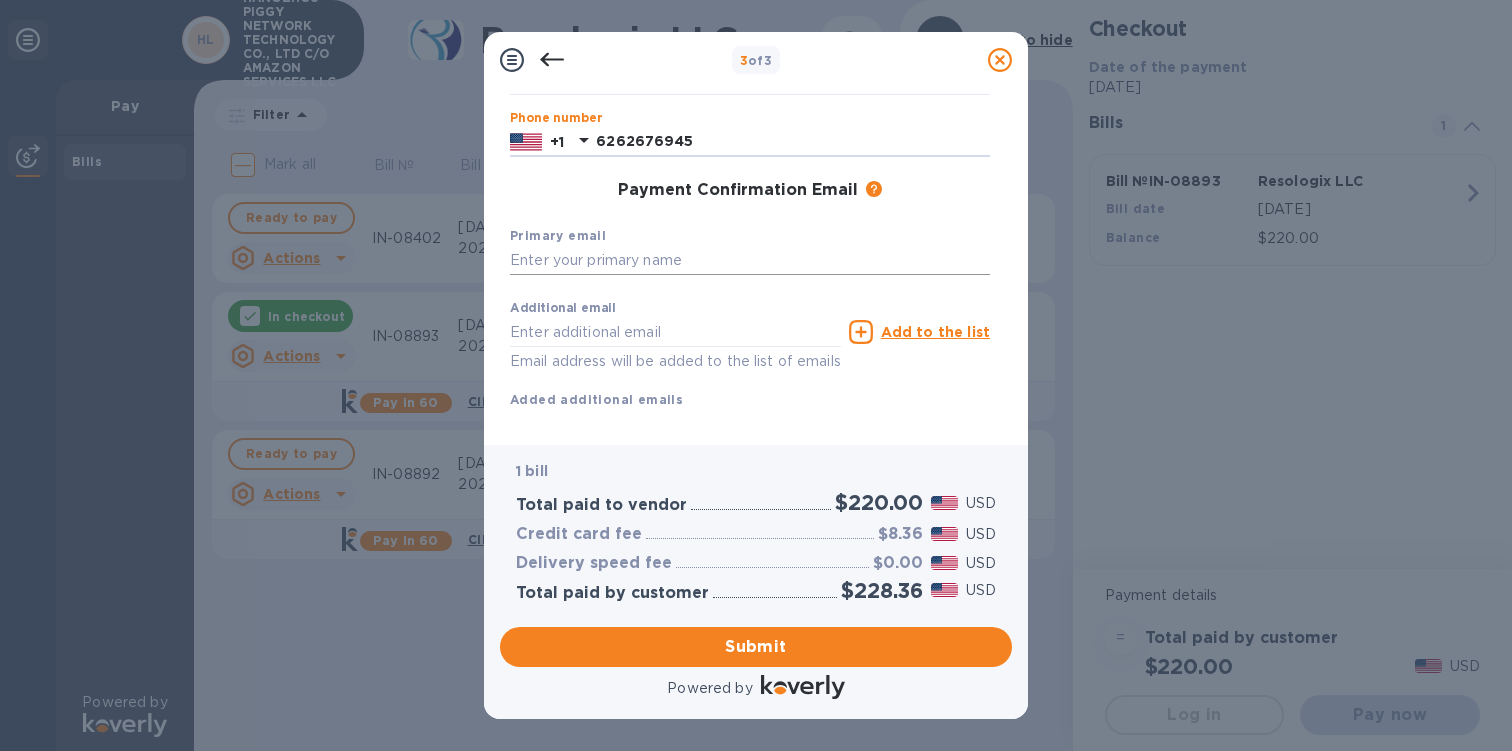 type on "6262676945" 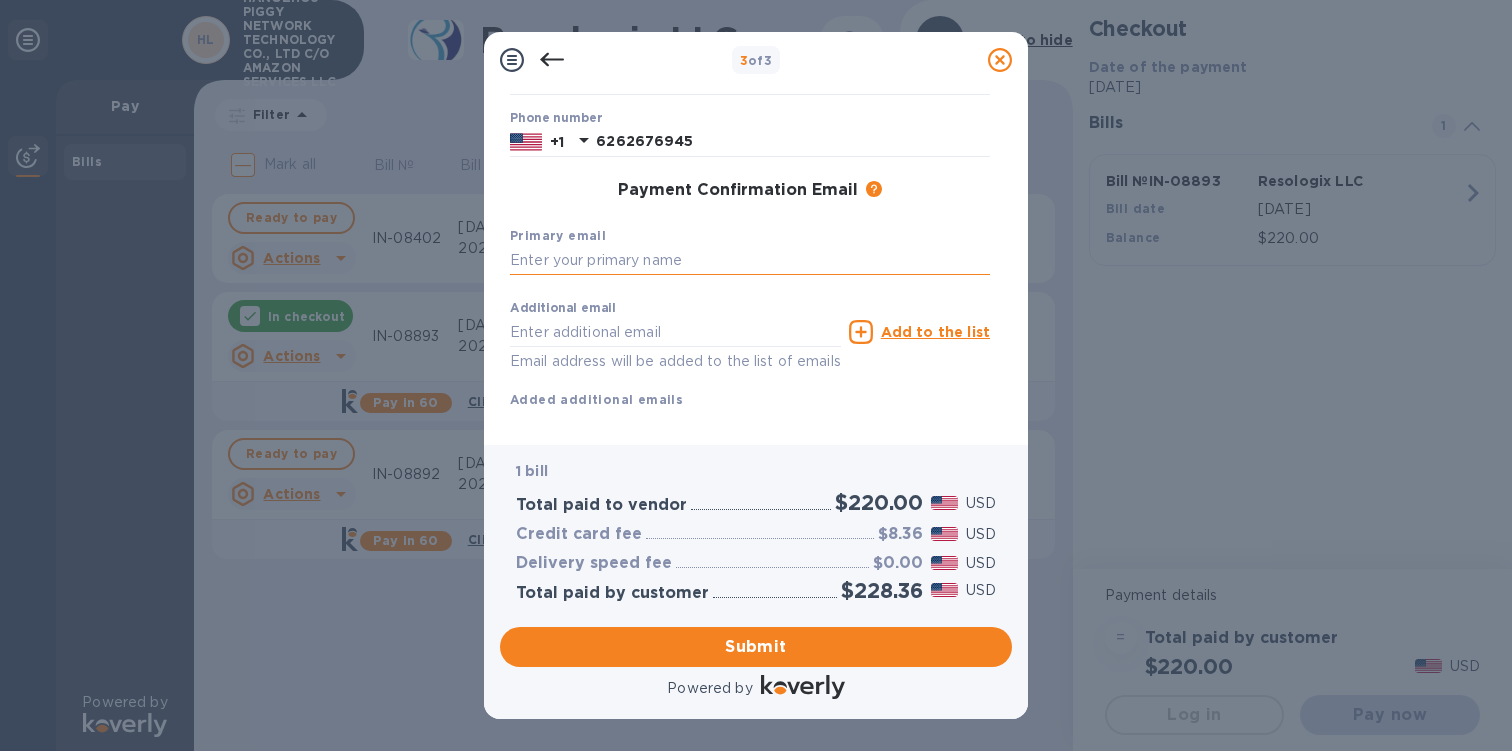 click at bounding box center (750, 261) 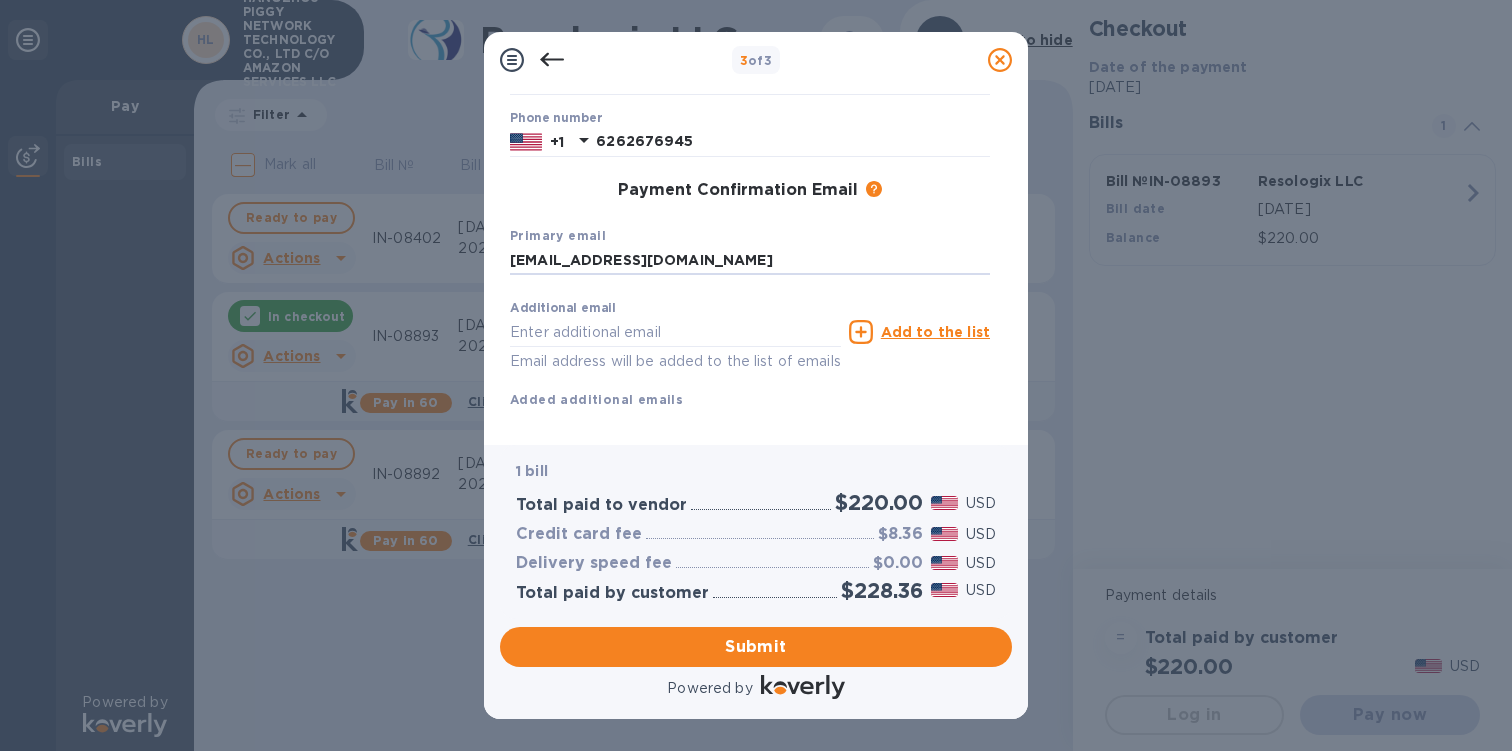 scroll, scrollTop: 276, scrollLeft: 0, axis: vertical 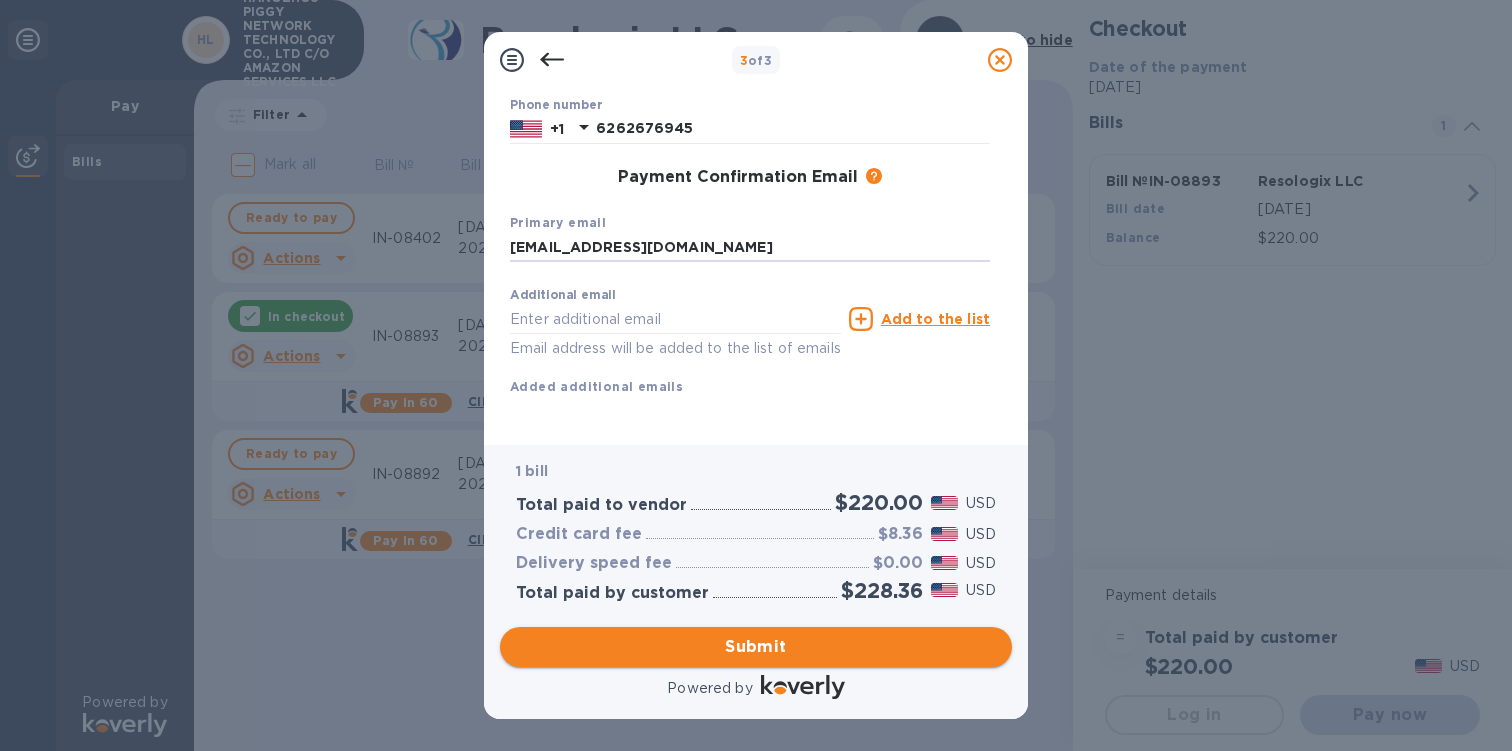 type on "[EMAIL_ADDRESS][DOMAIN_NAME]" 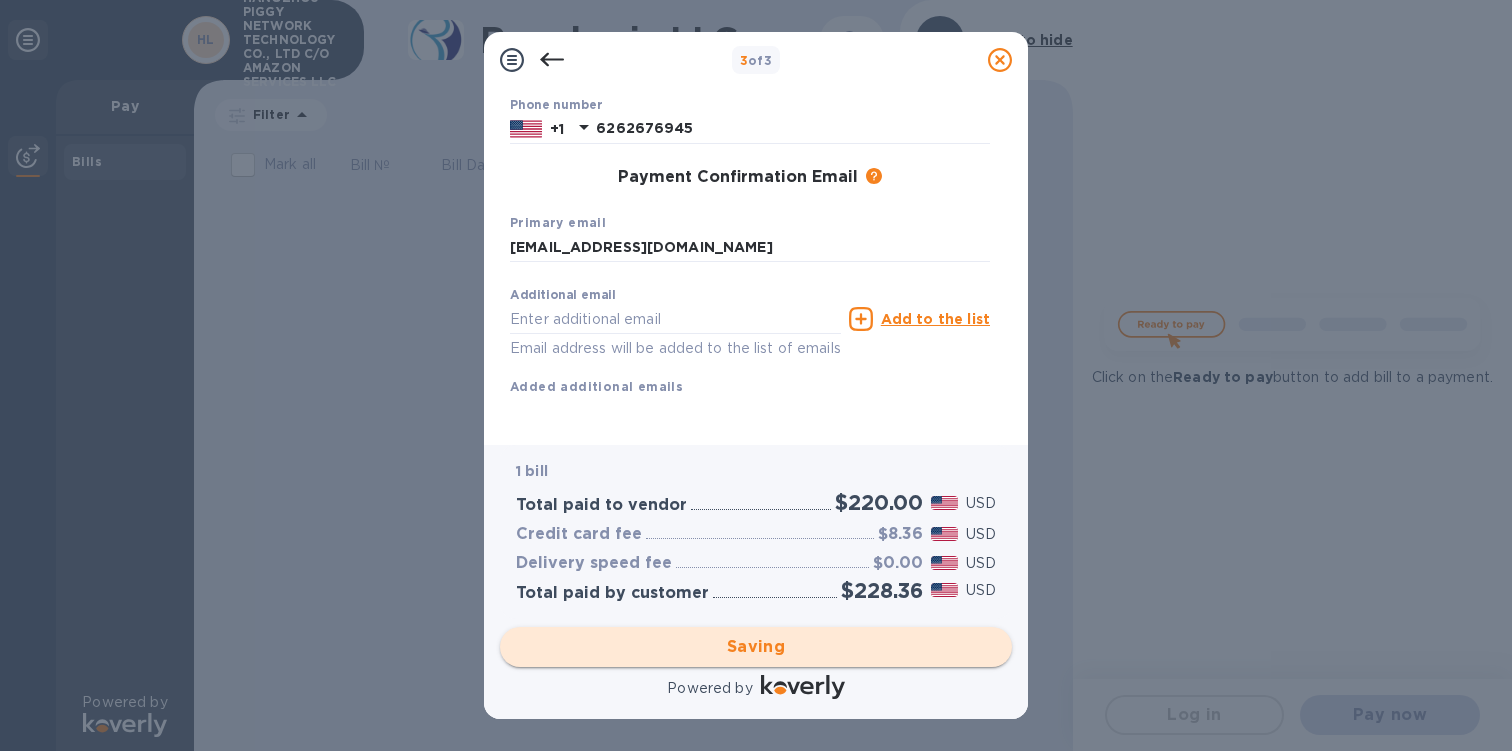 scroll, scrollTop: 169, scrollLeft: 0, axis: vertical 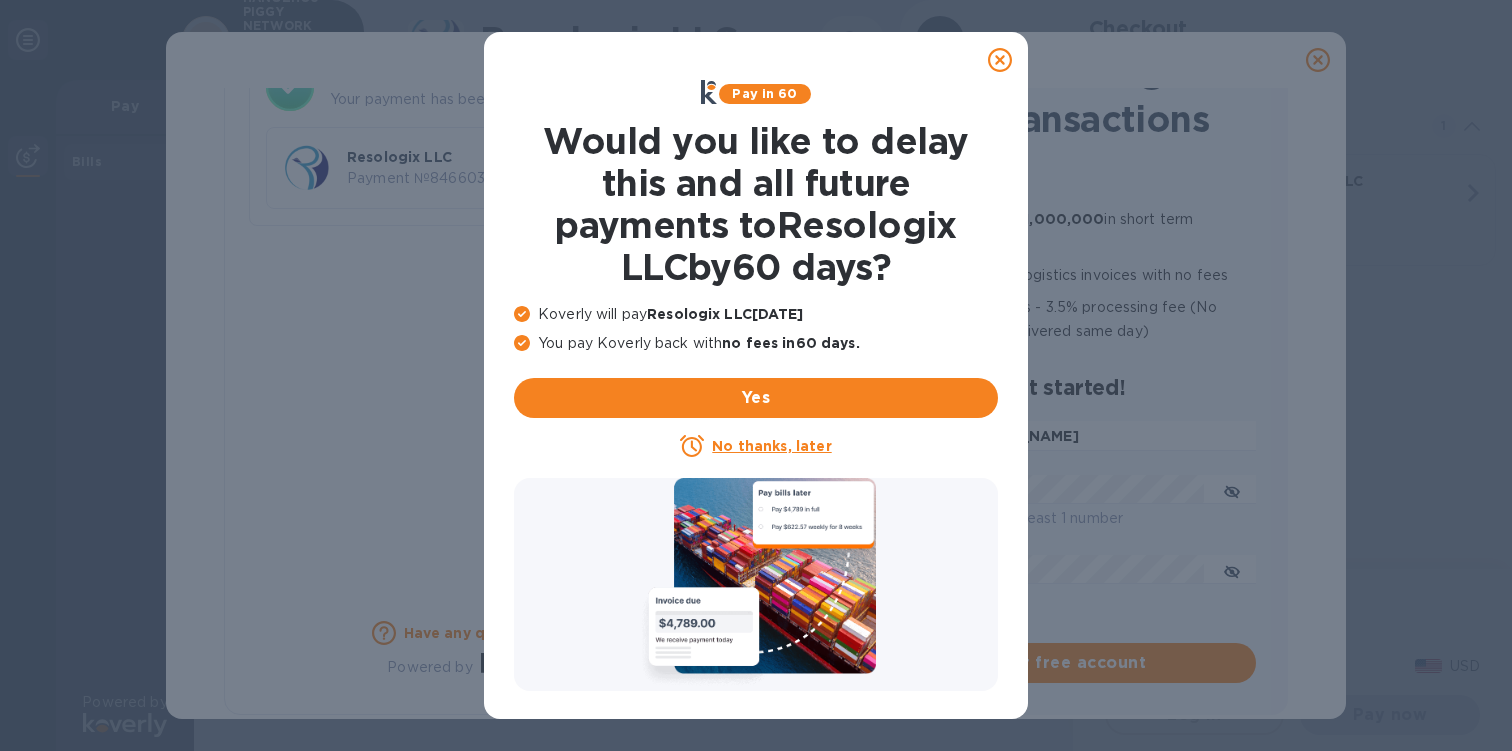 click on "No thanks, later" at bounding box center [771, 446] 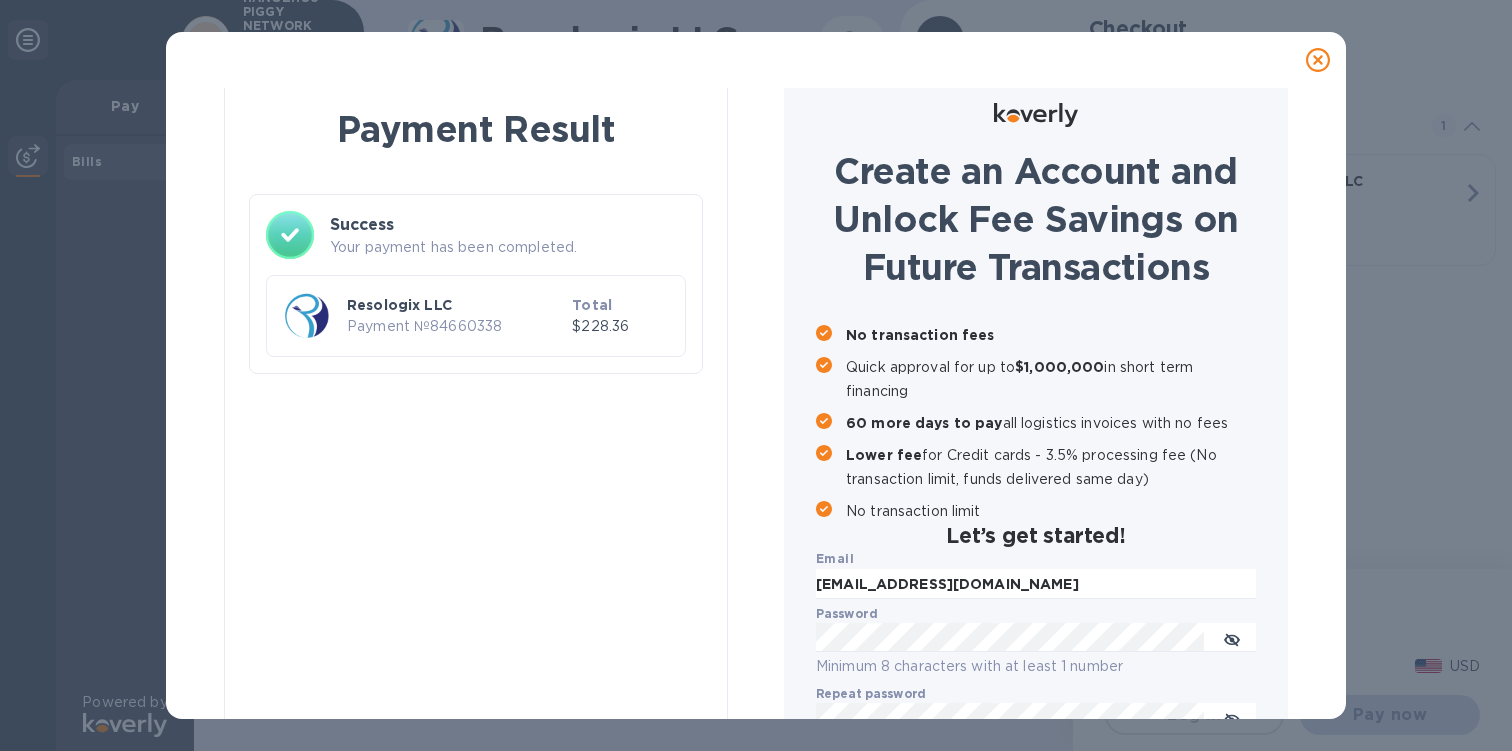 scroll, scrollTop: 8, scrollLeft: 0, axis: vertical 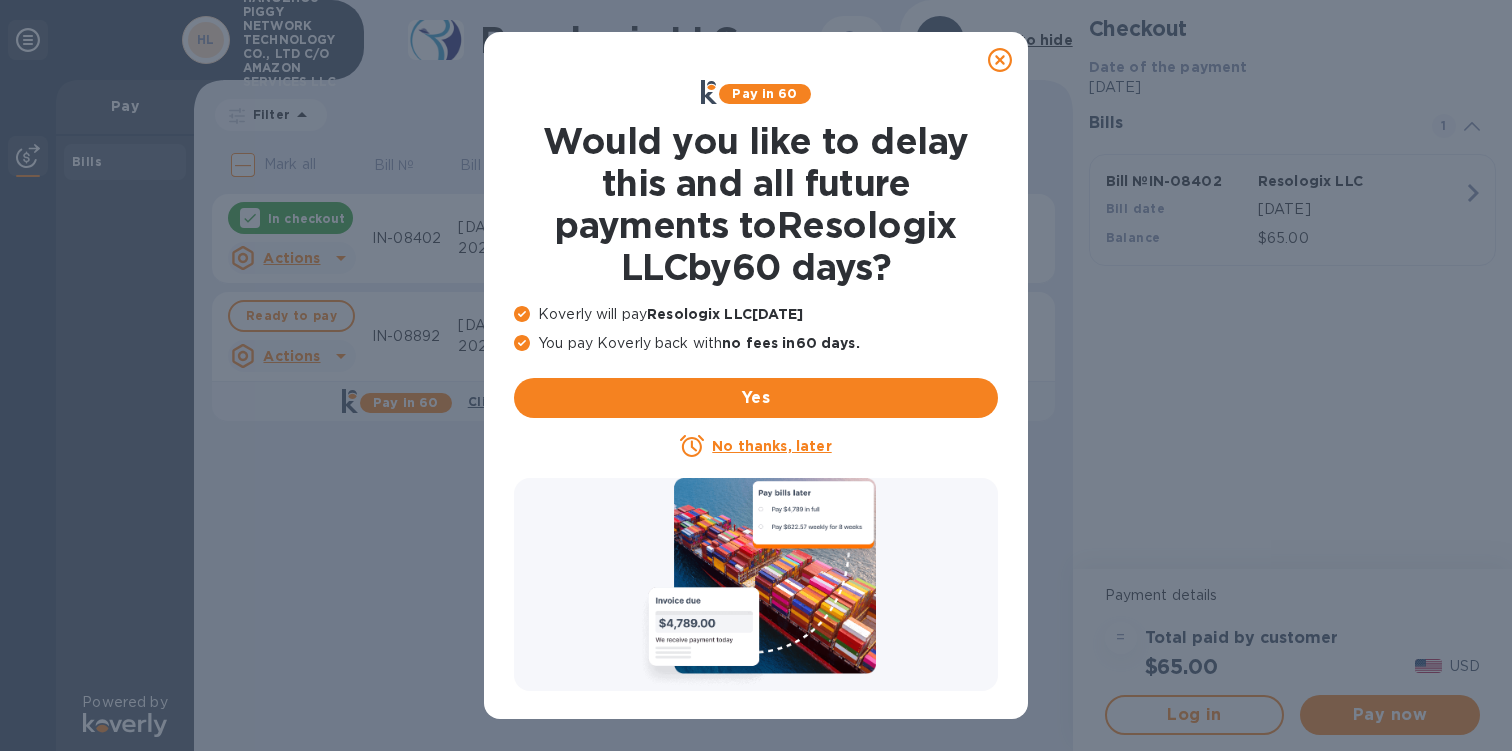 click on "No thanks, later" at bounding box center (771, 446) 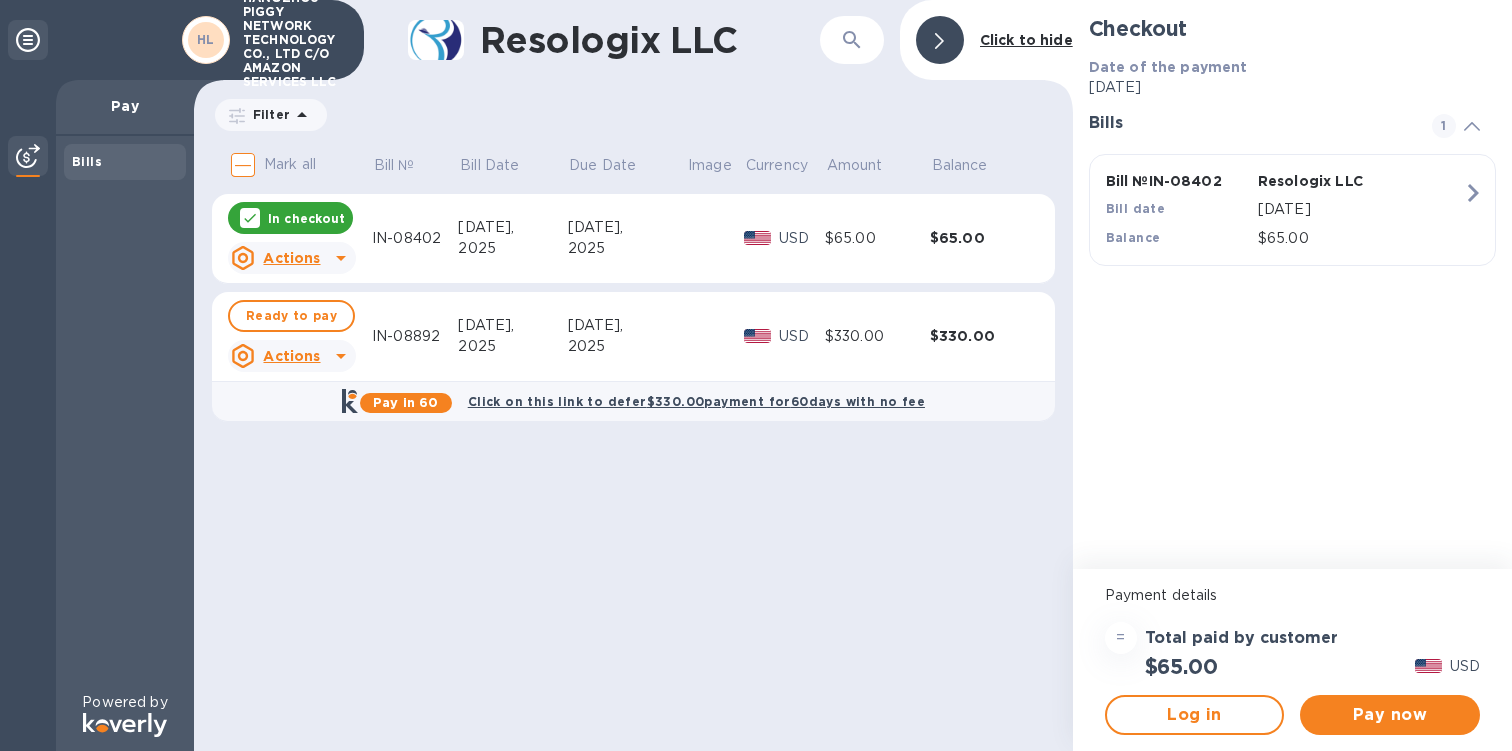 click 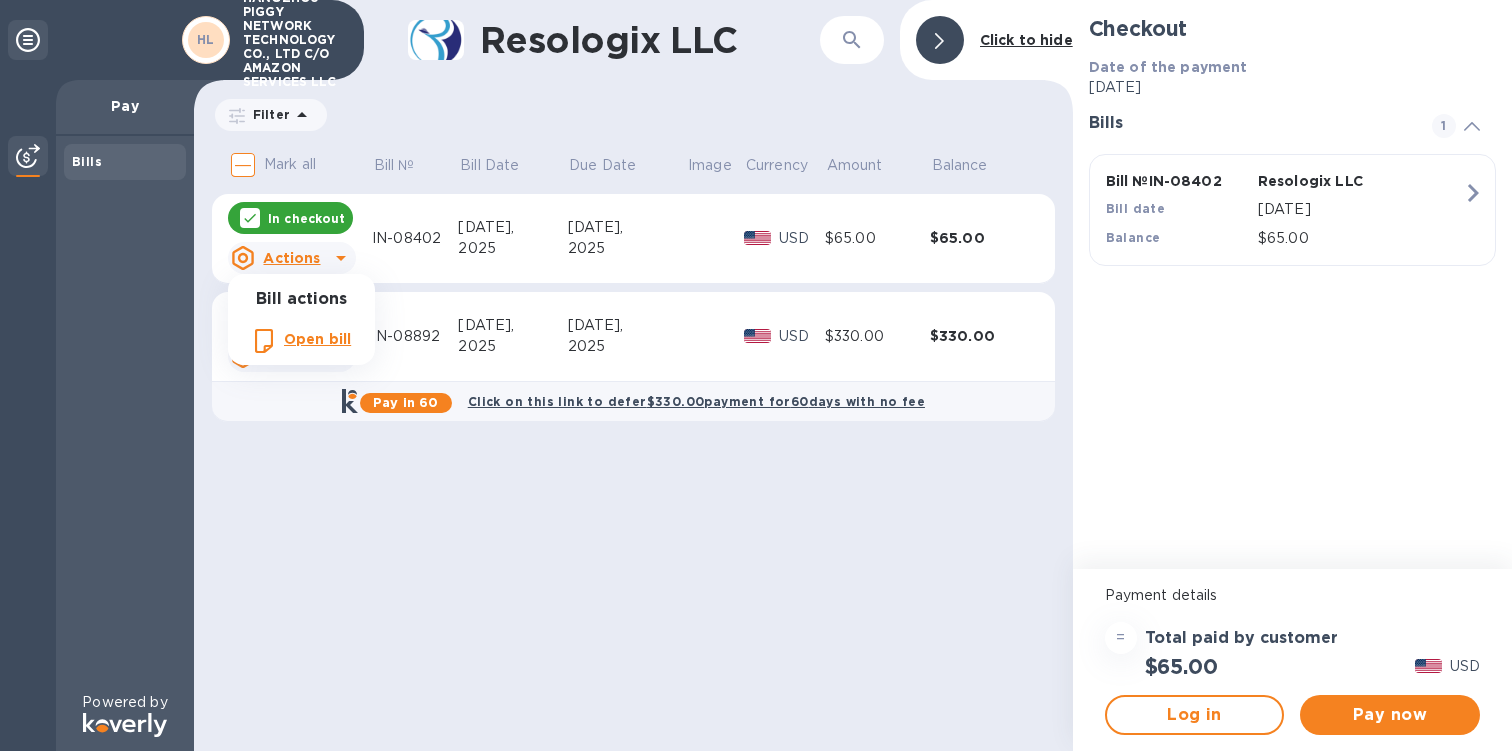 click at bounding box center (756, 375) 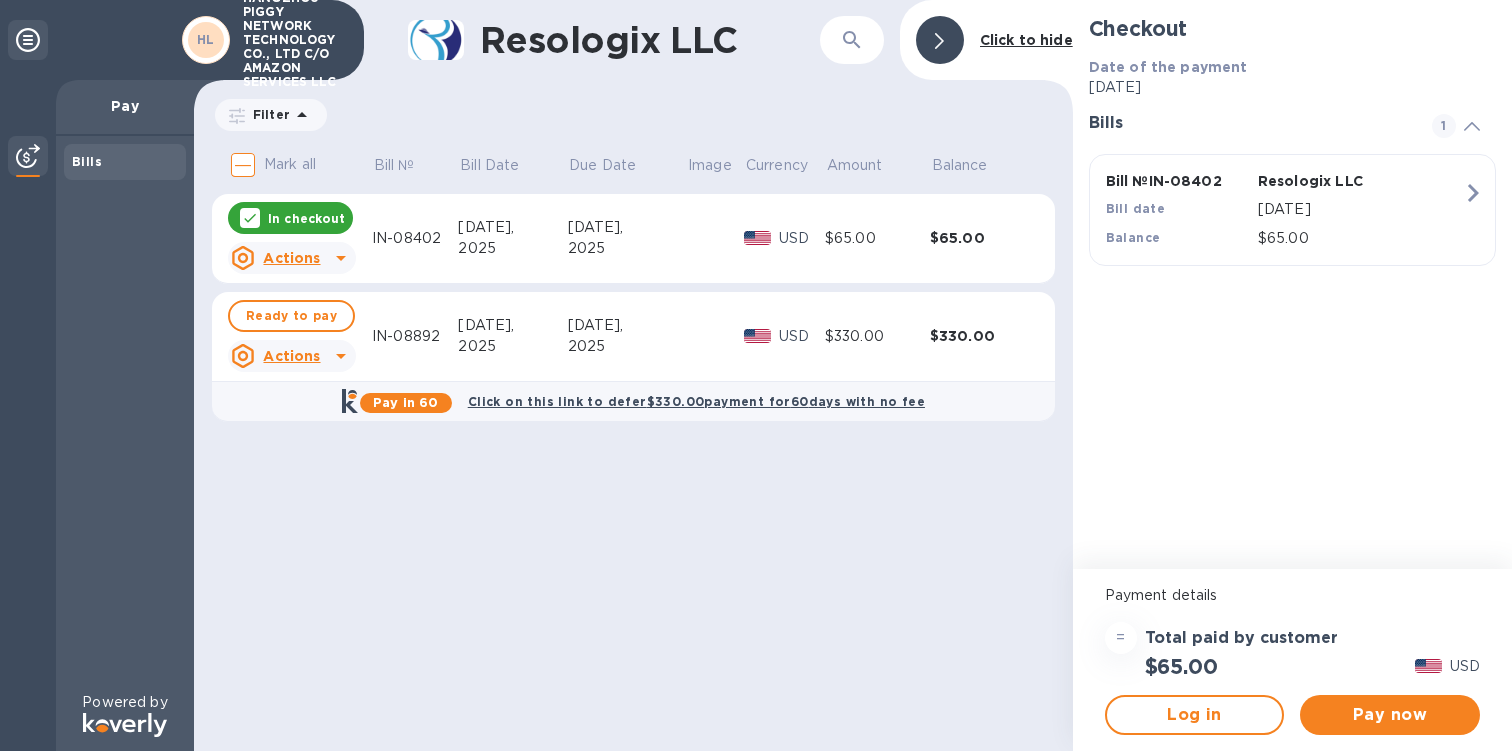 click 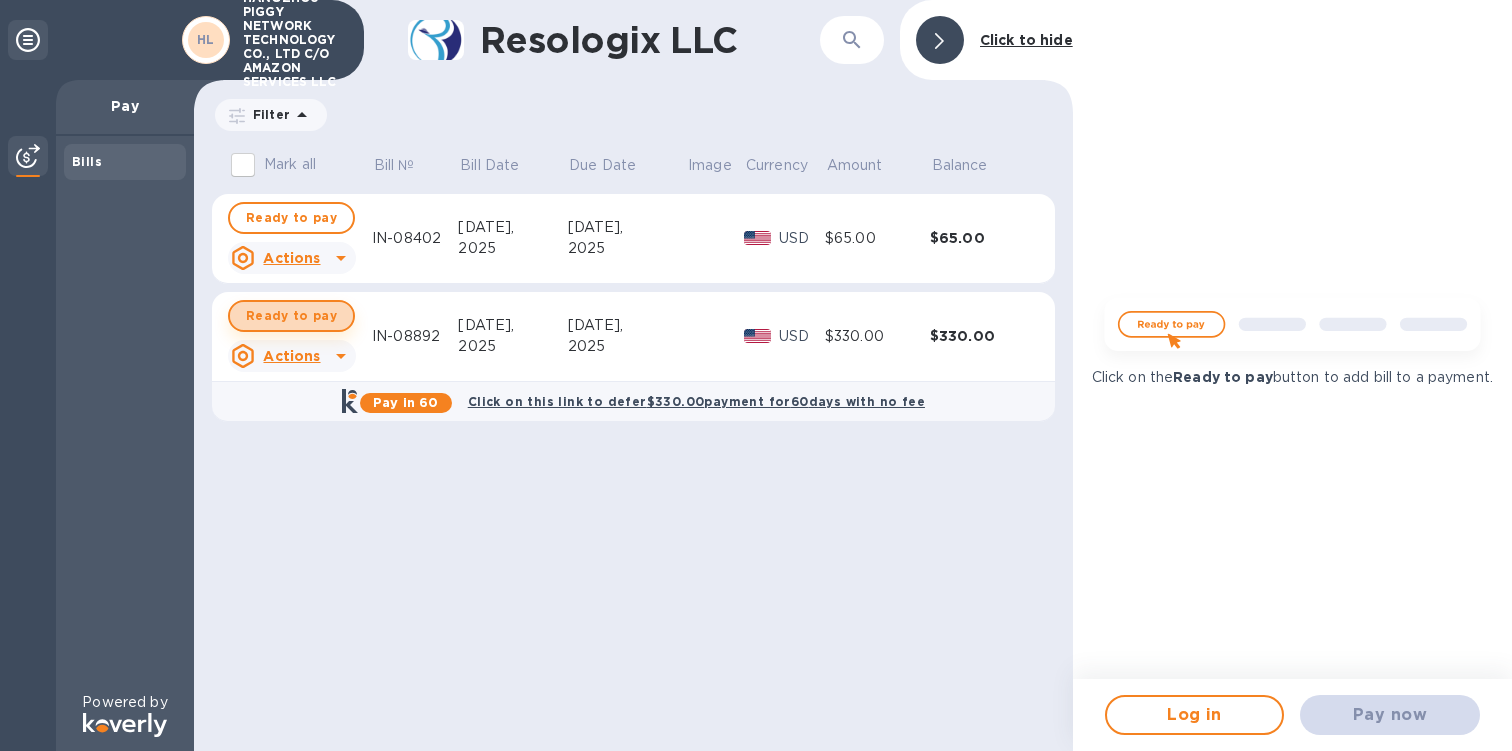 click on "Ready to pay" at bounding box center [291, 316] 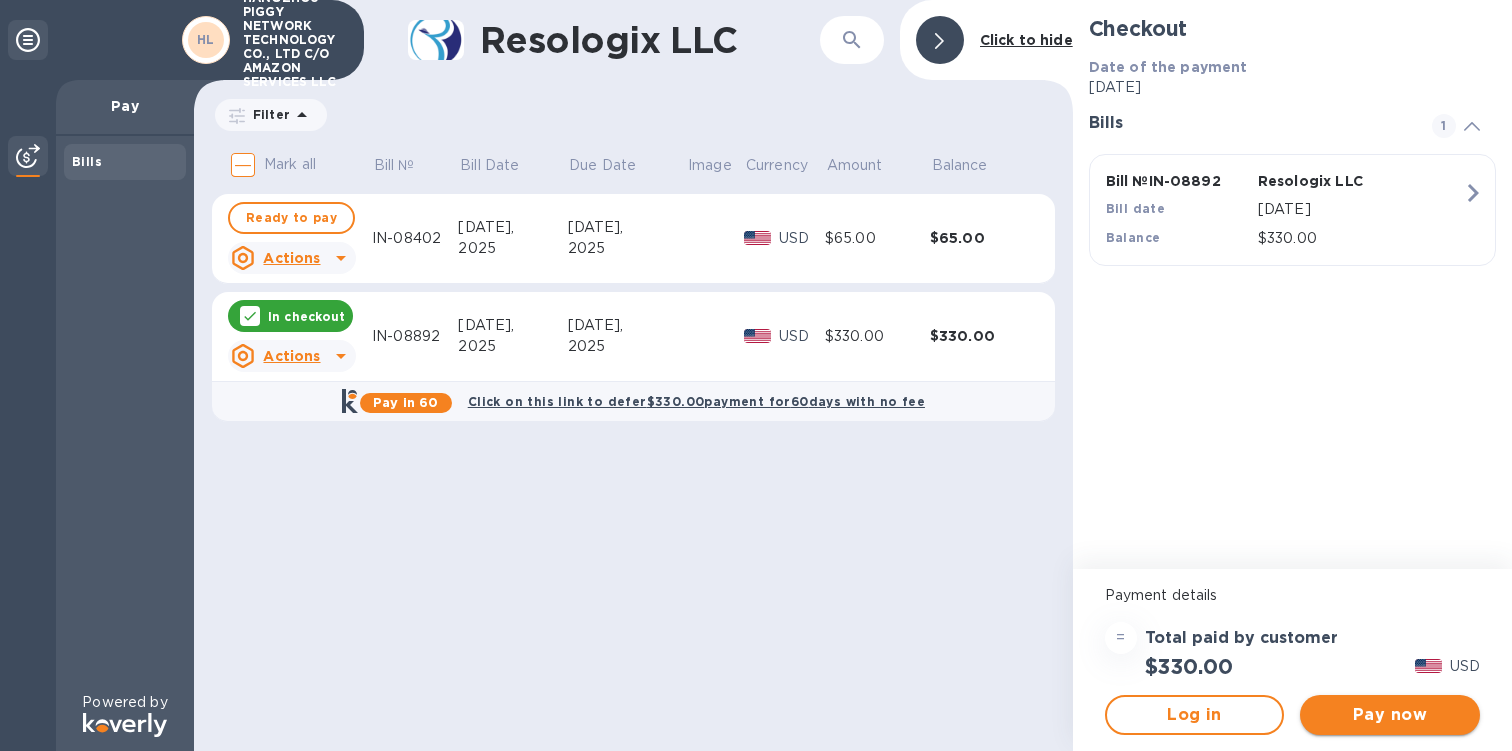 click on "Pay now" at bounding box center [1390, 715] 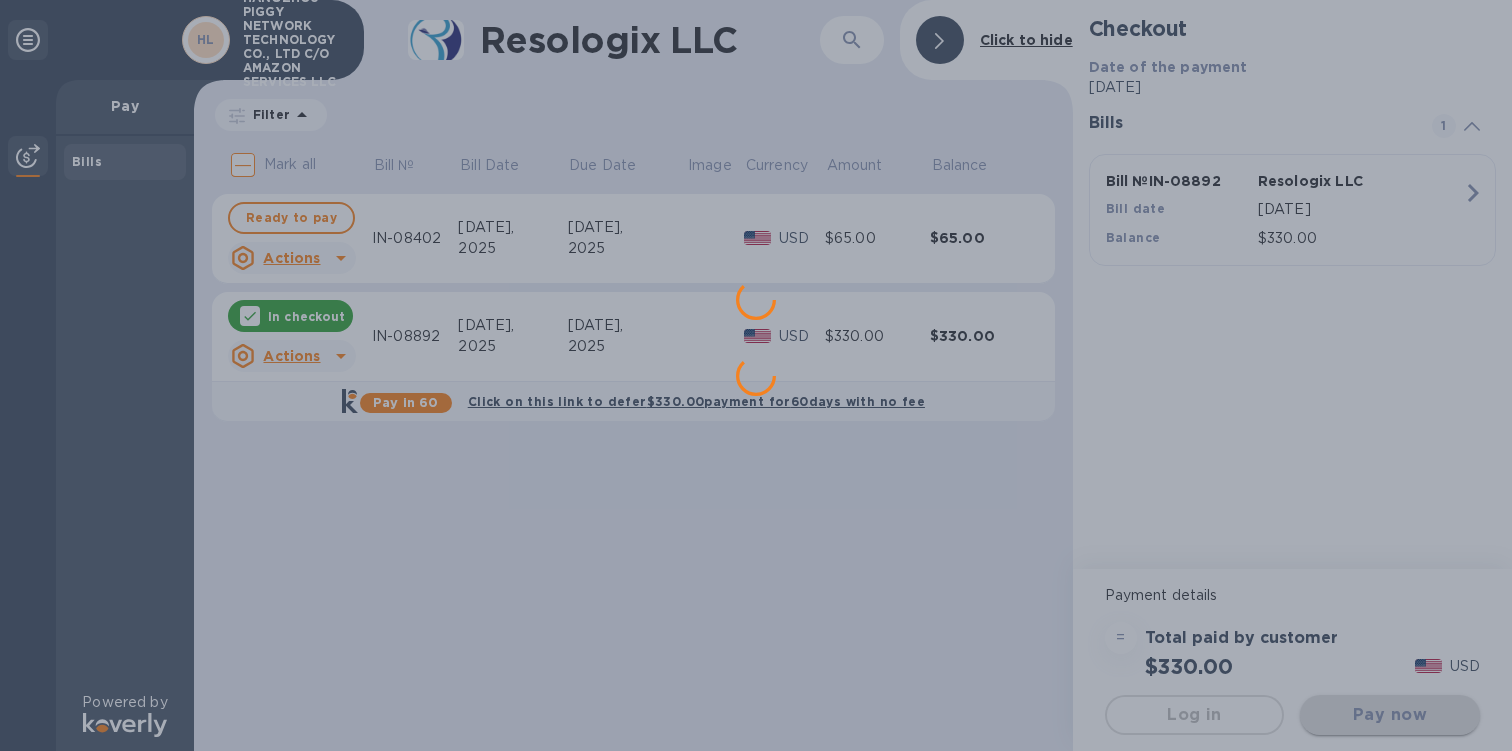 scroll, scrollTop: 0, scrollLeft: 0, axis: both 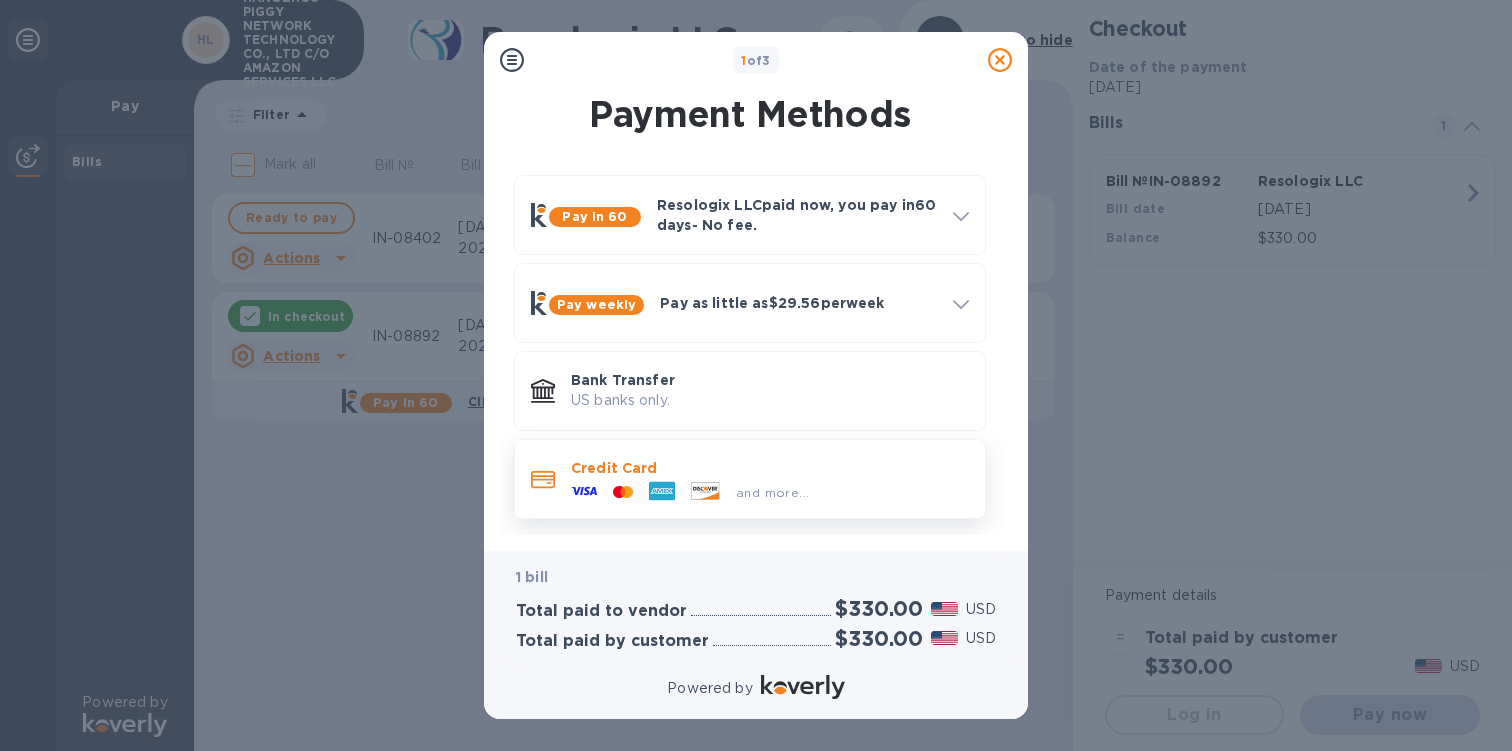 click on "and more..." at bounding box center [690, 493] 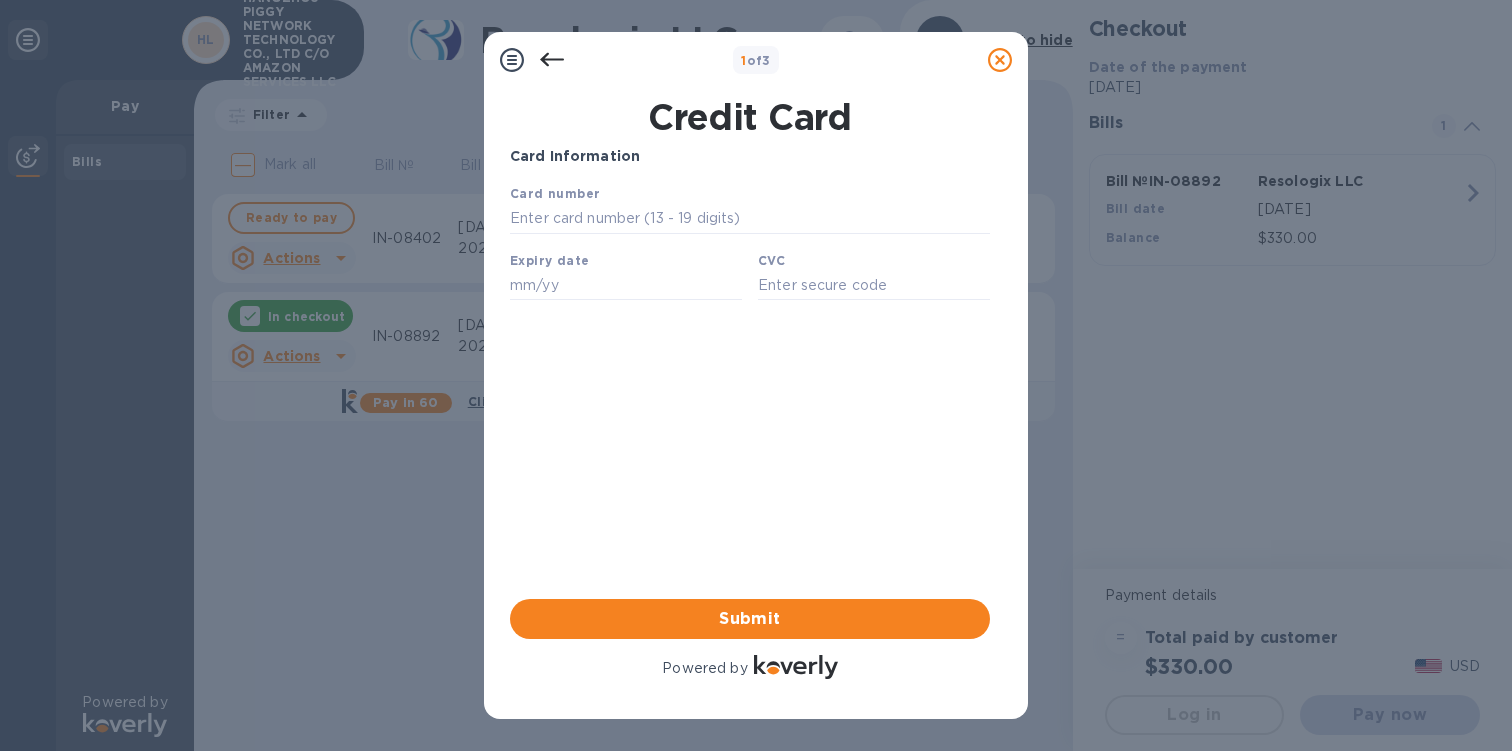 scroll, scrollTop: 0, scrollLeft: 0, axis: both 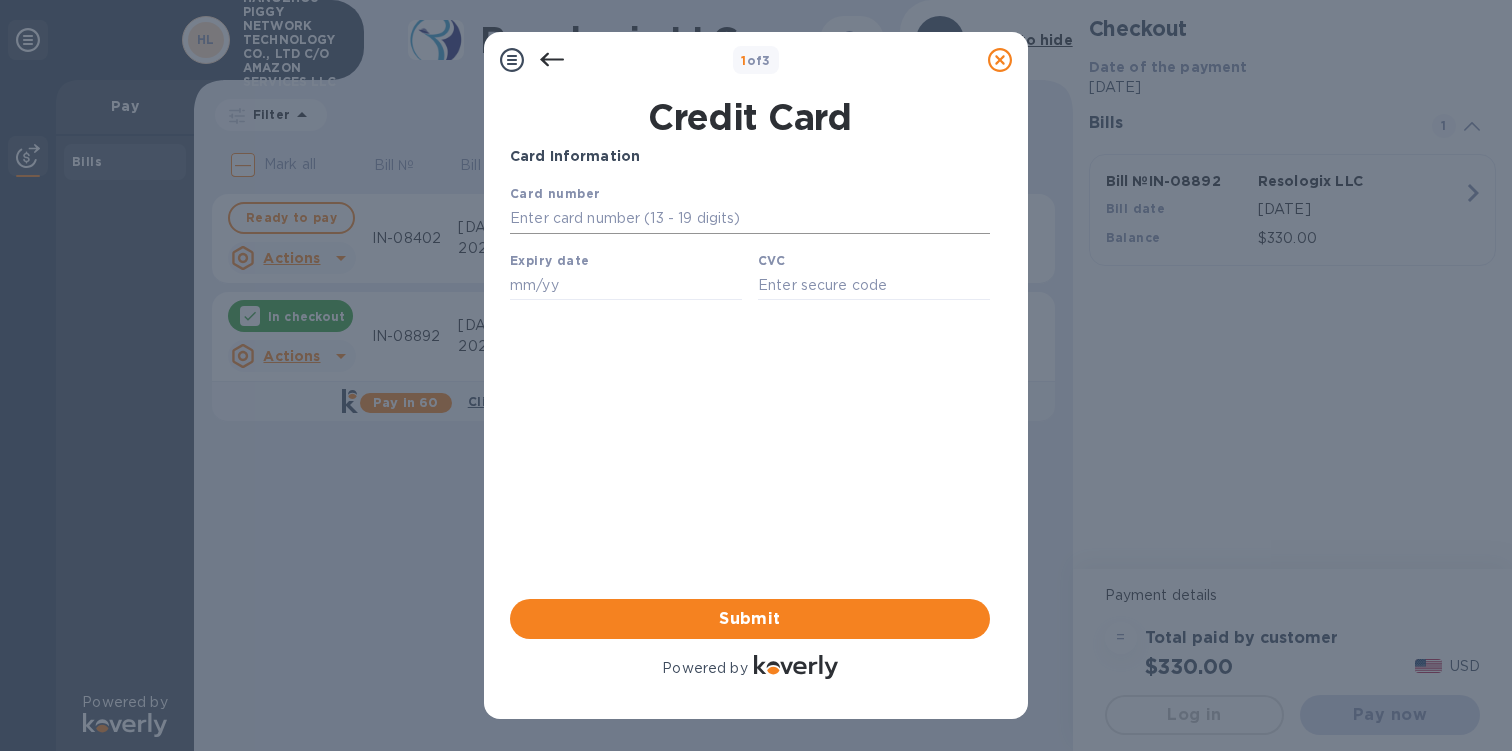 click at bounding box center (750, 219) 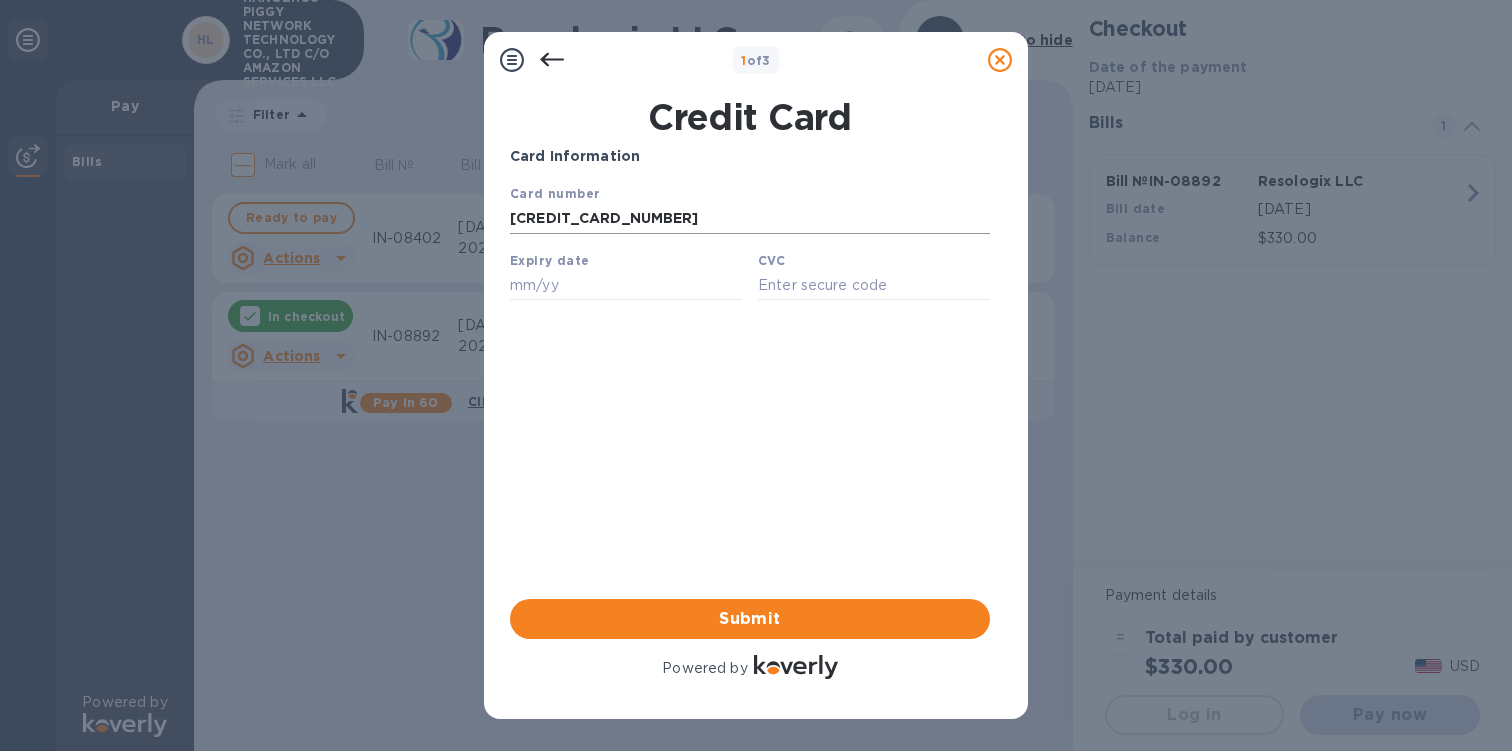 type on "06/29" 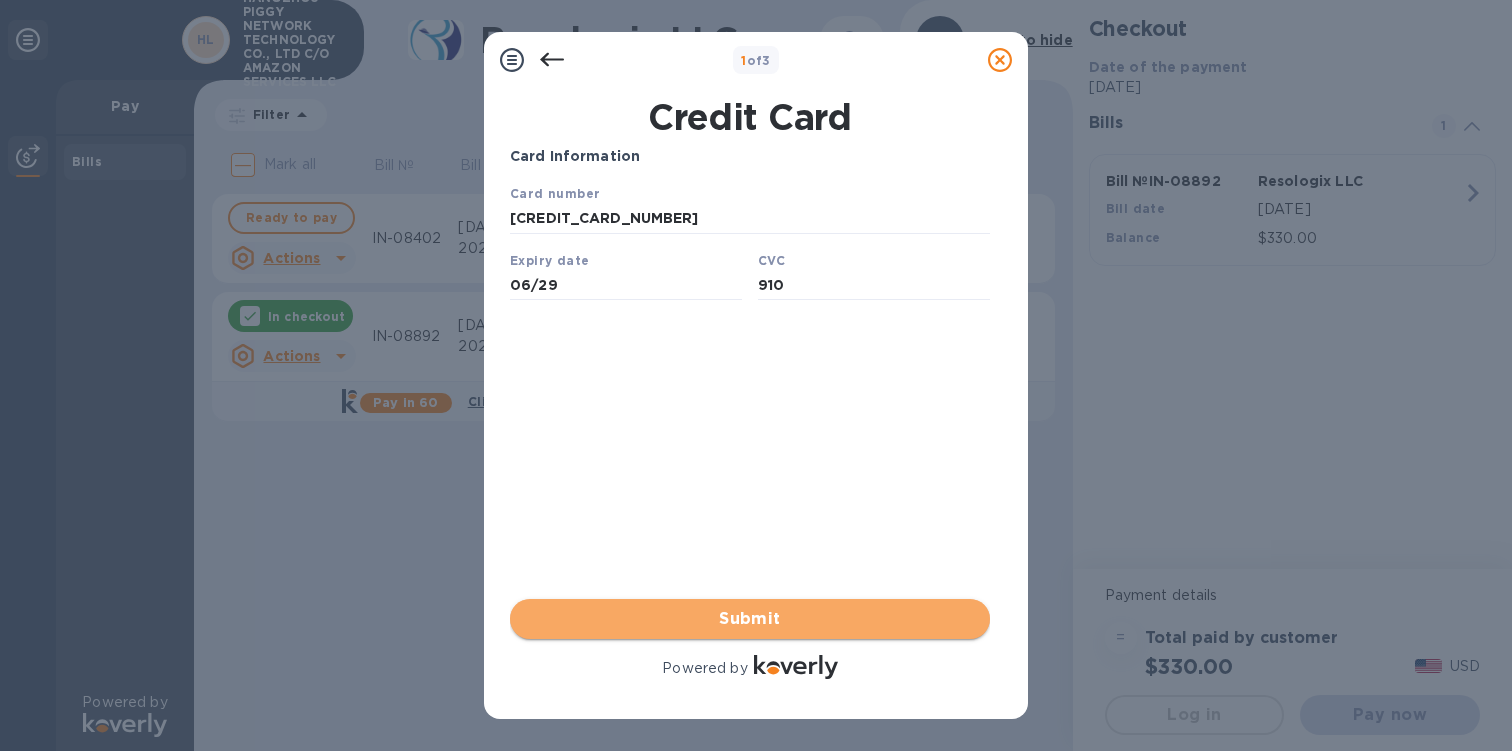 click on "Submit" at bounding box center (750, 619) 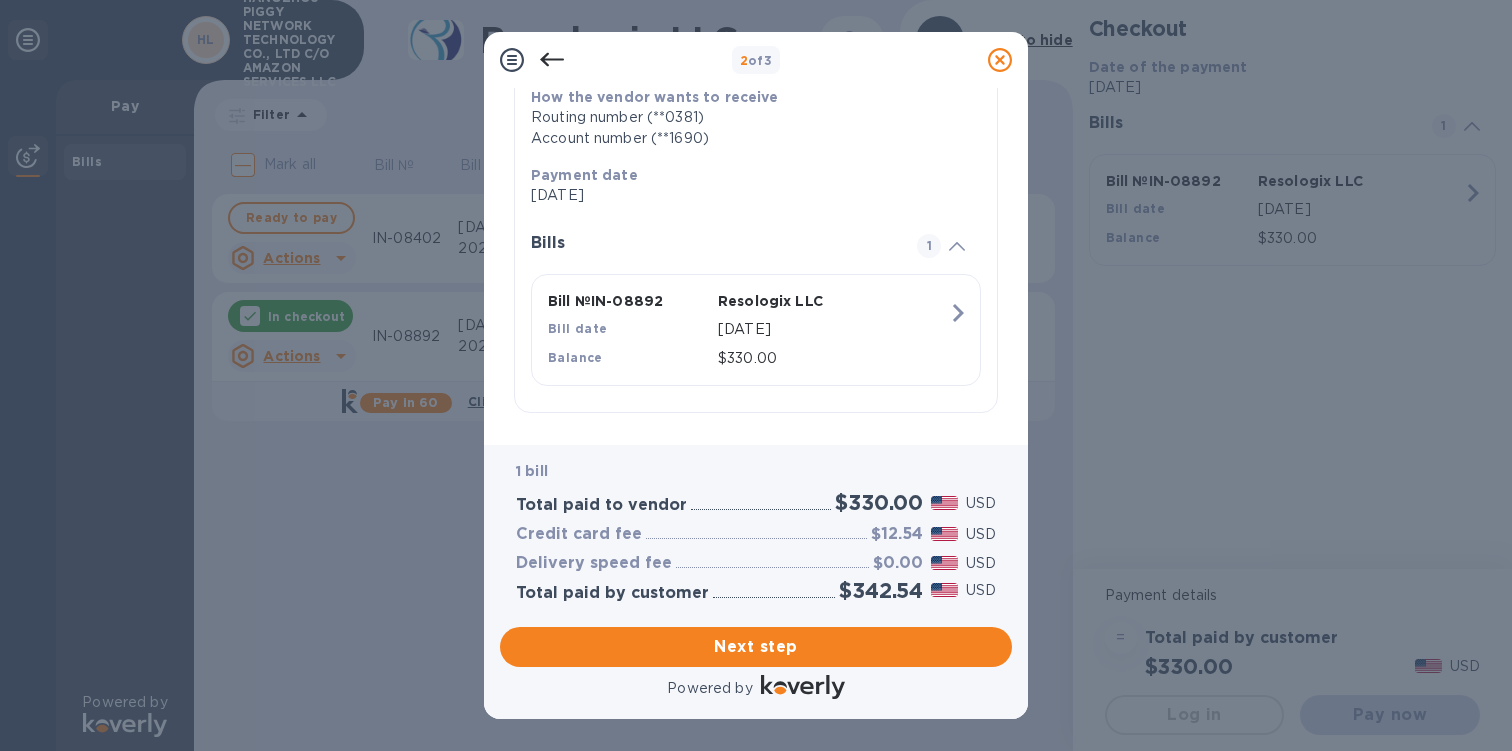 scroll, scrollTop: 323, scrollLeft: 0, axis: vertical 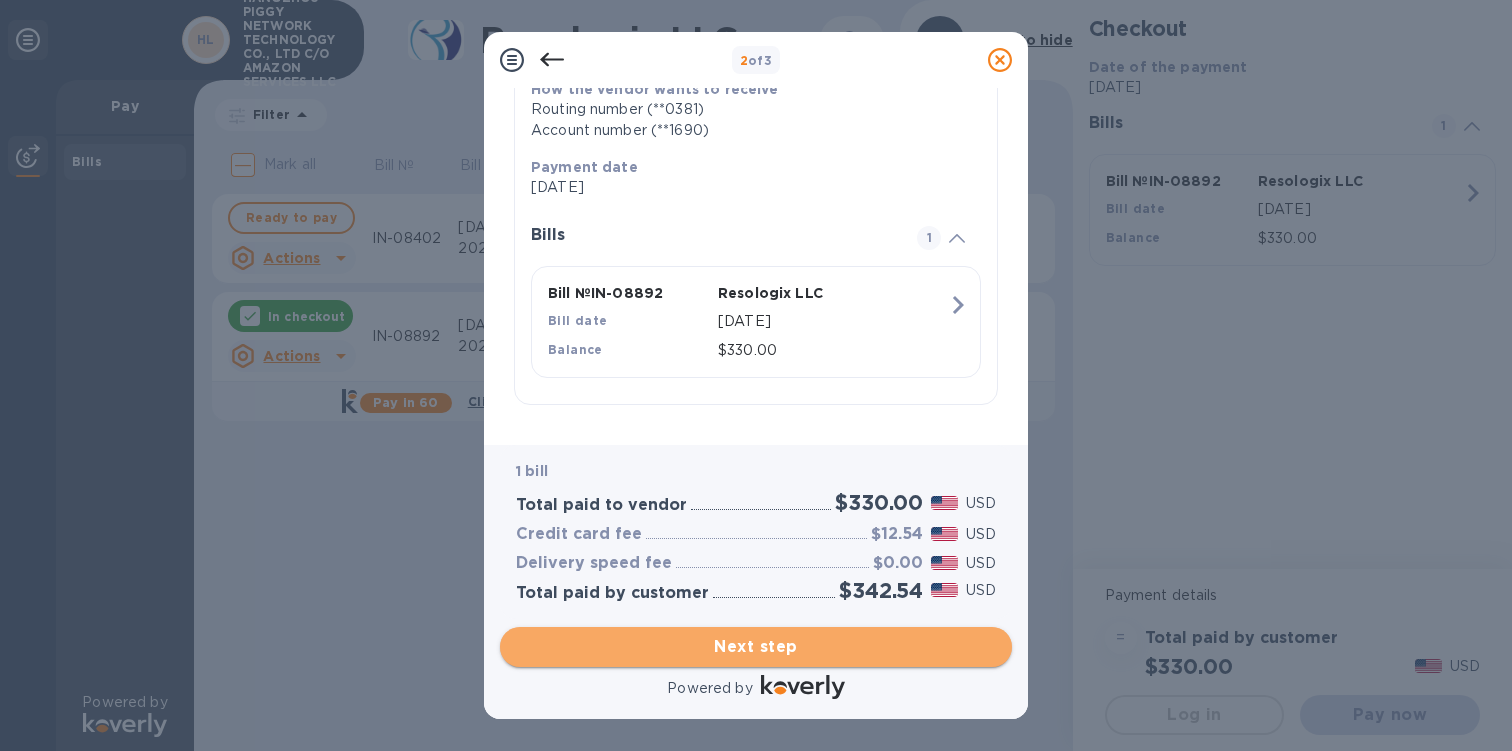 click on "Next step" at bounding box center (756, 647) 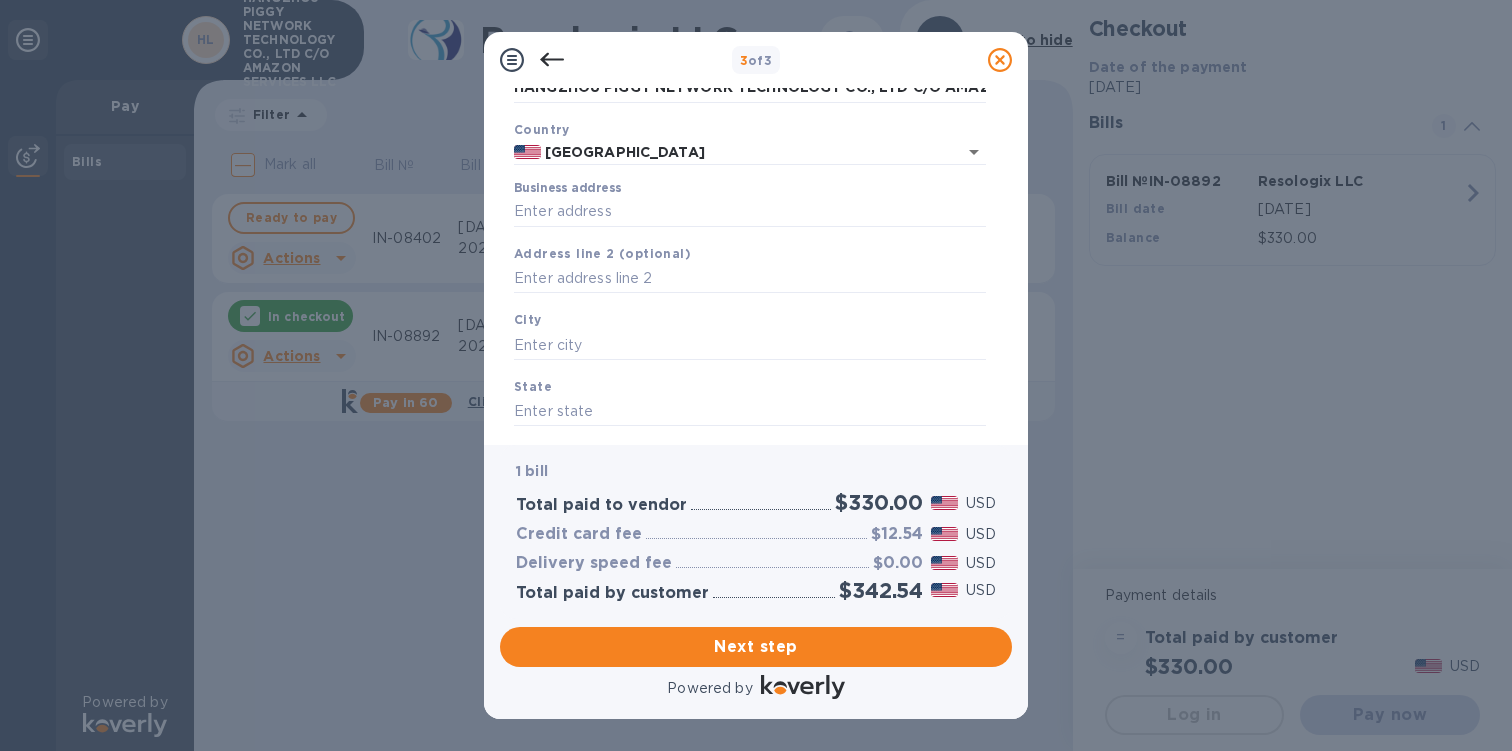 scroll, scrollTop: 96, scrollLeft: 0, axis: vertical 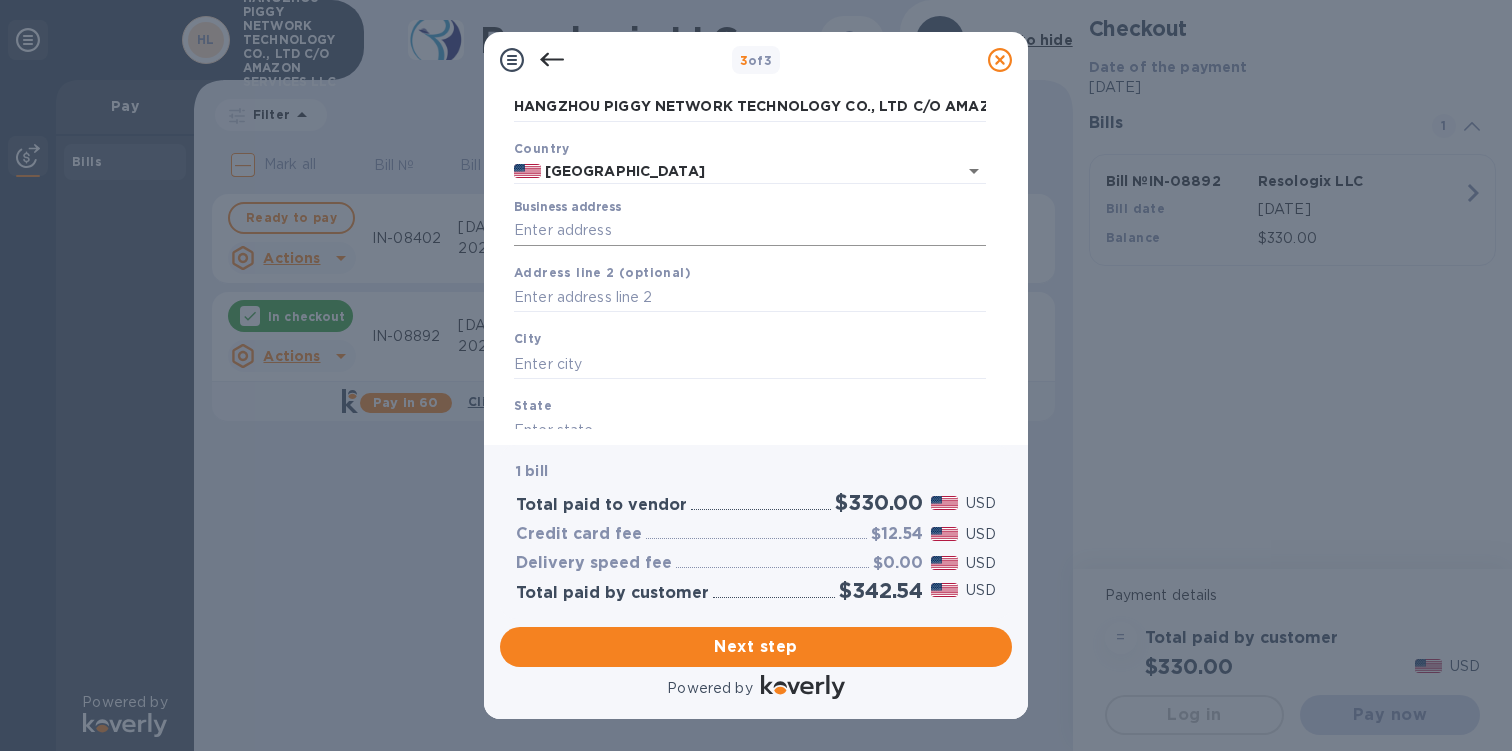 click on "Business address" at bounding box center (750, 231) 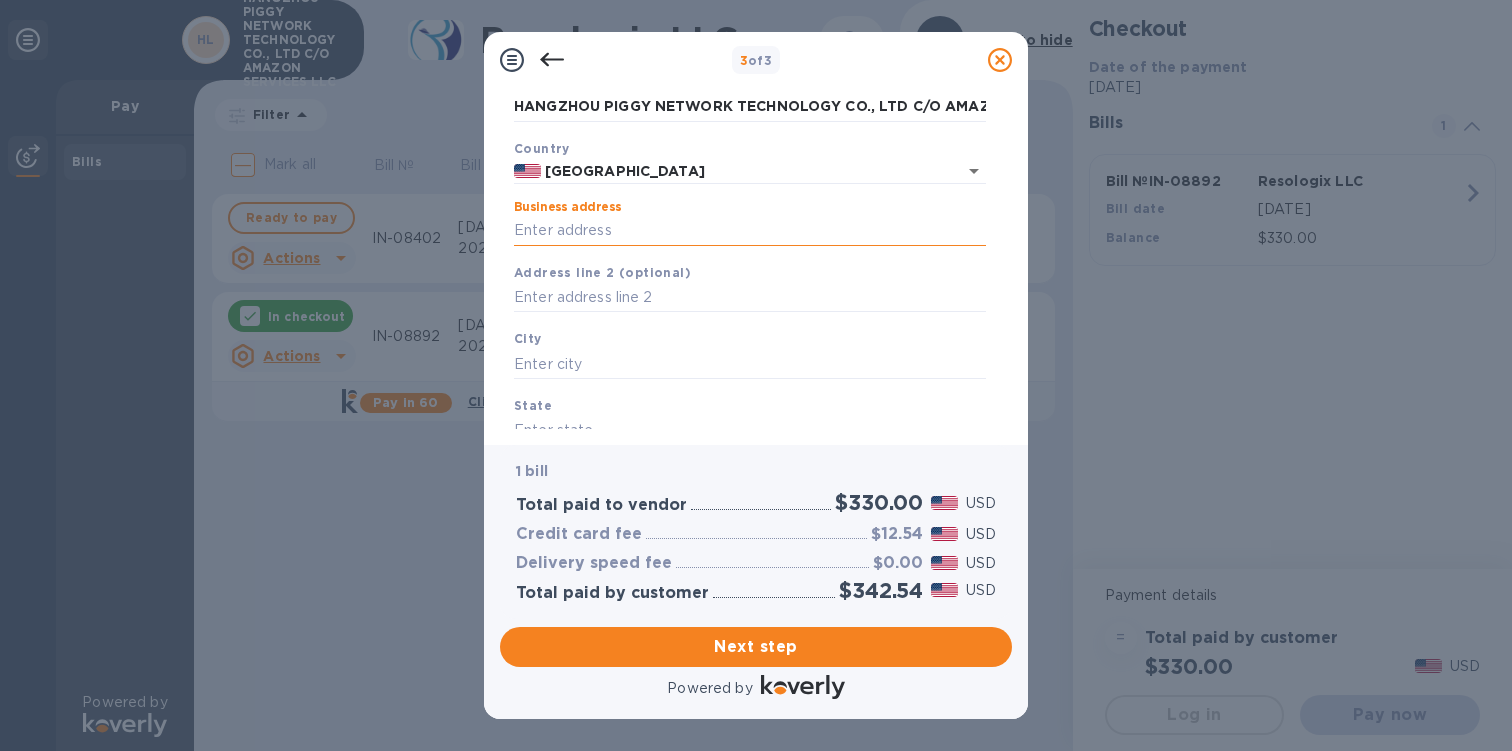 type on "[STREET_ADDRESS][PERSON_NAME]" 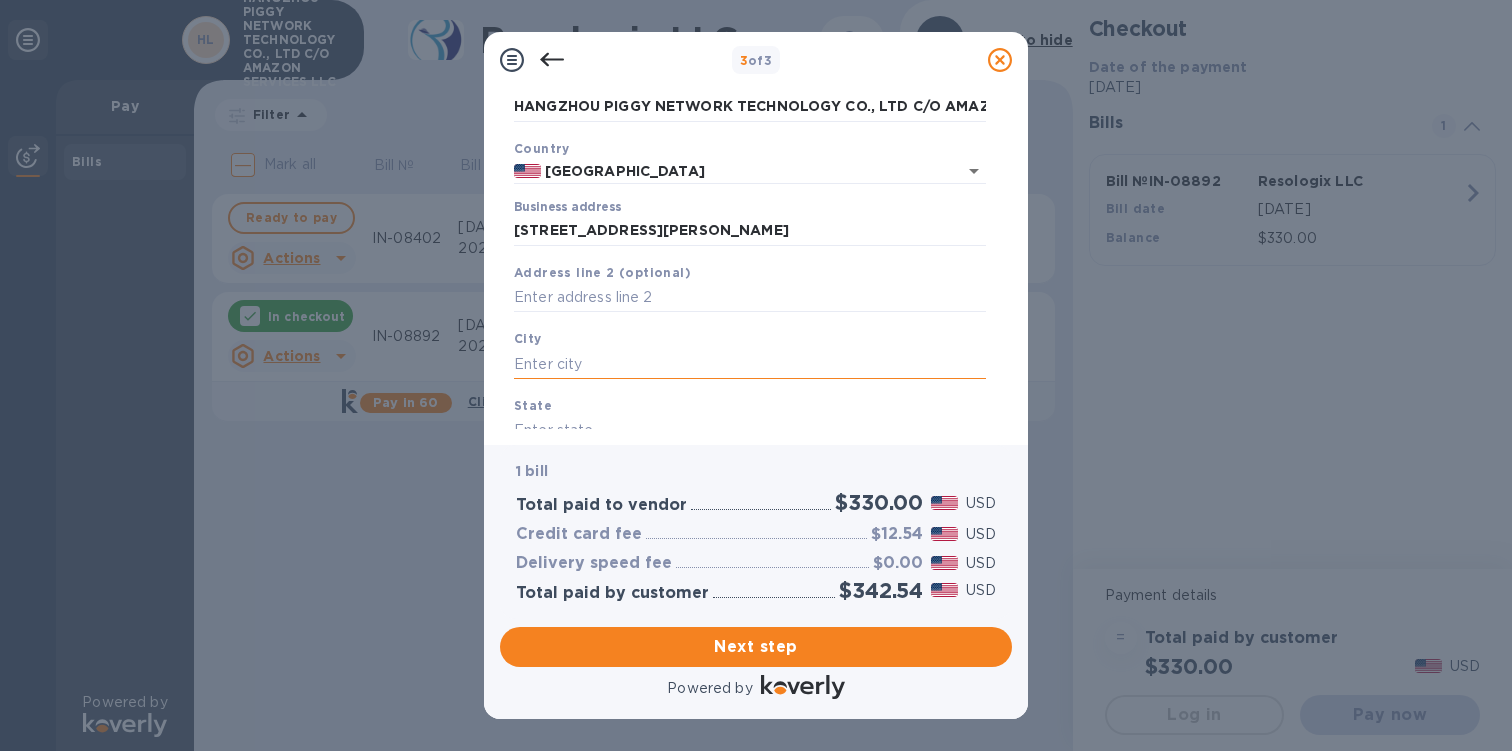 click at bounding box center (750, 364) 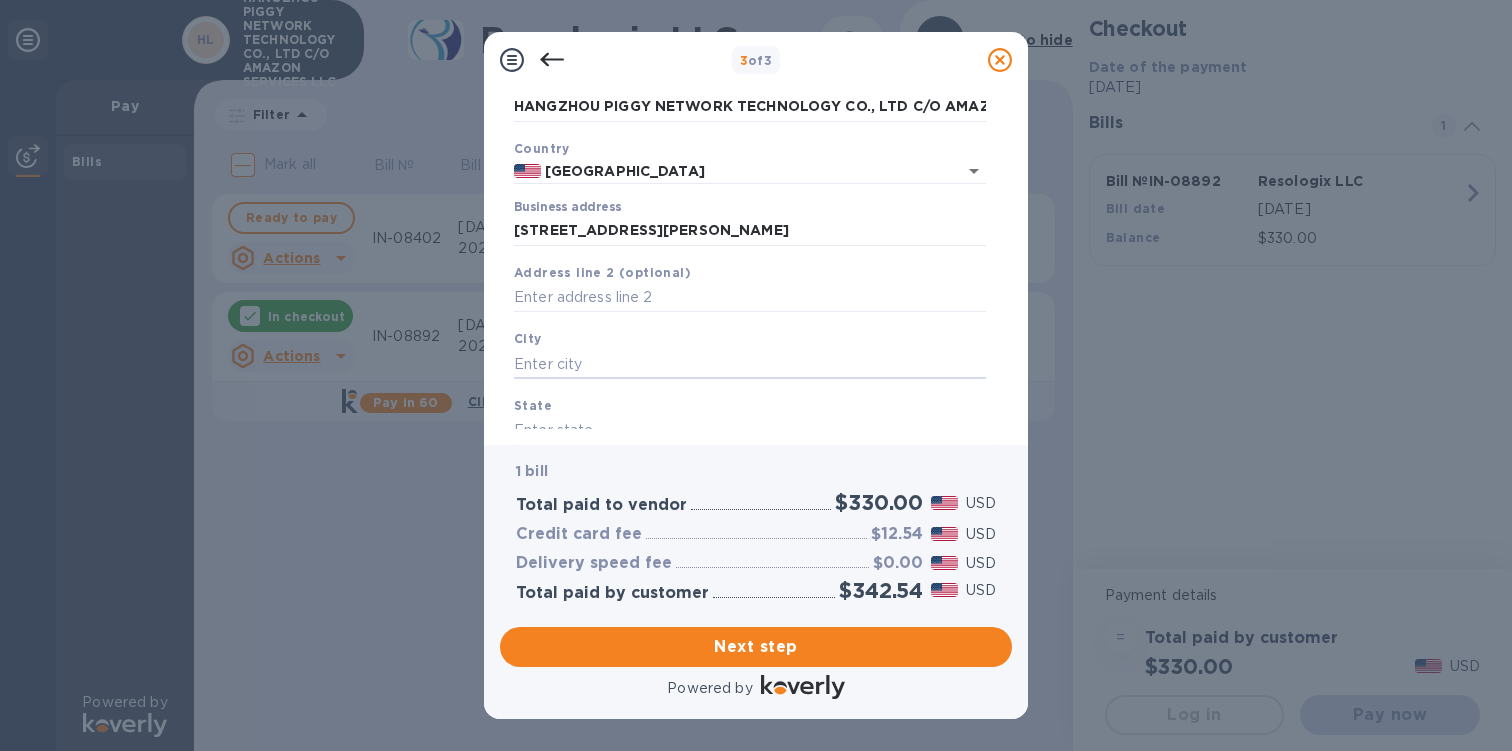 type on "c" 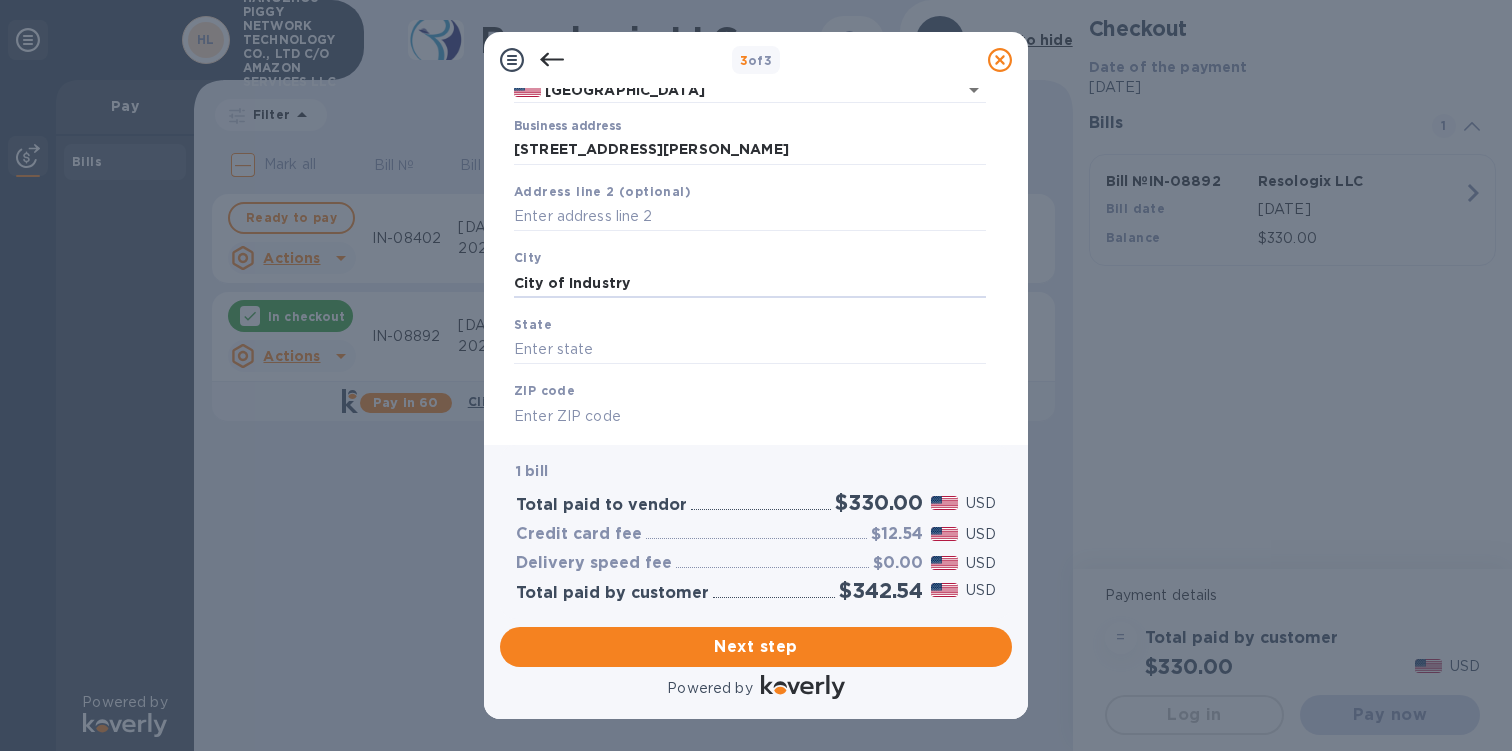 scroll, scrollTop: 181, scrollLeft: 0, axis: vertical 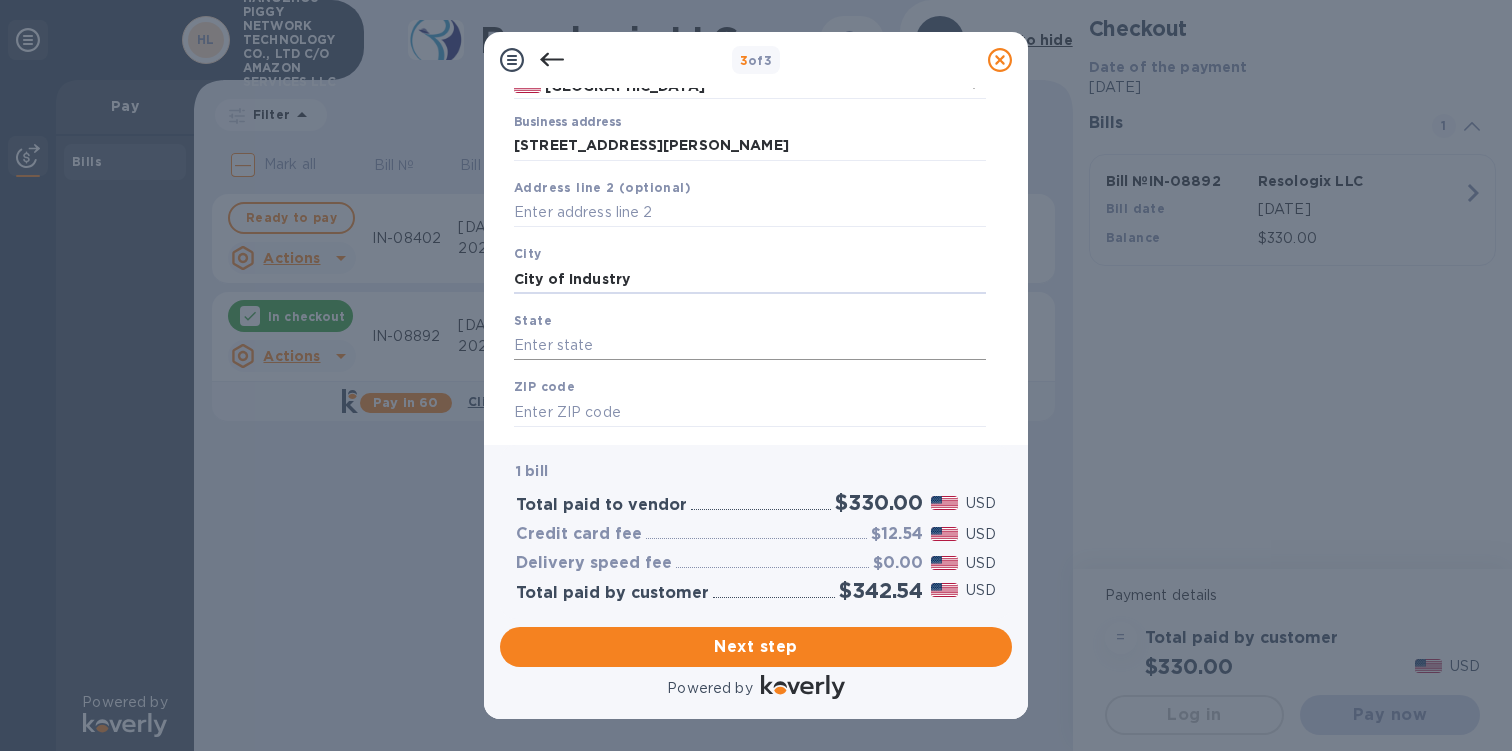 type on "City of Industry" 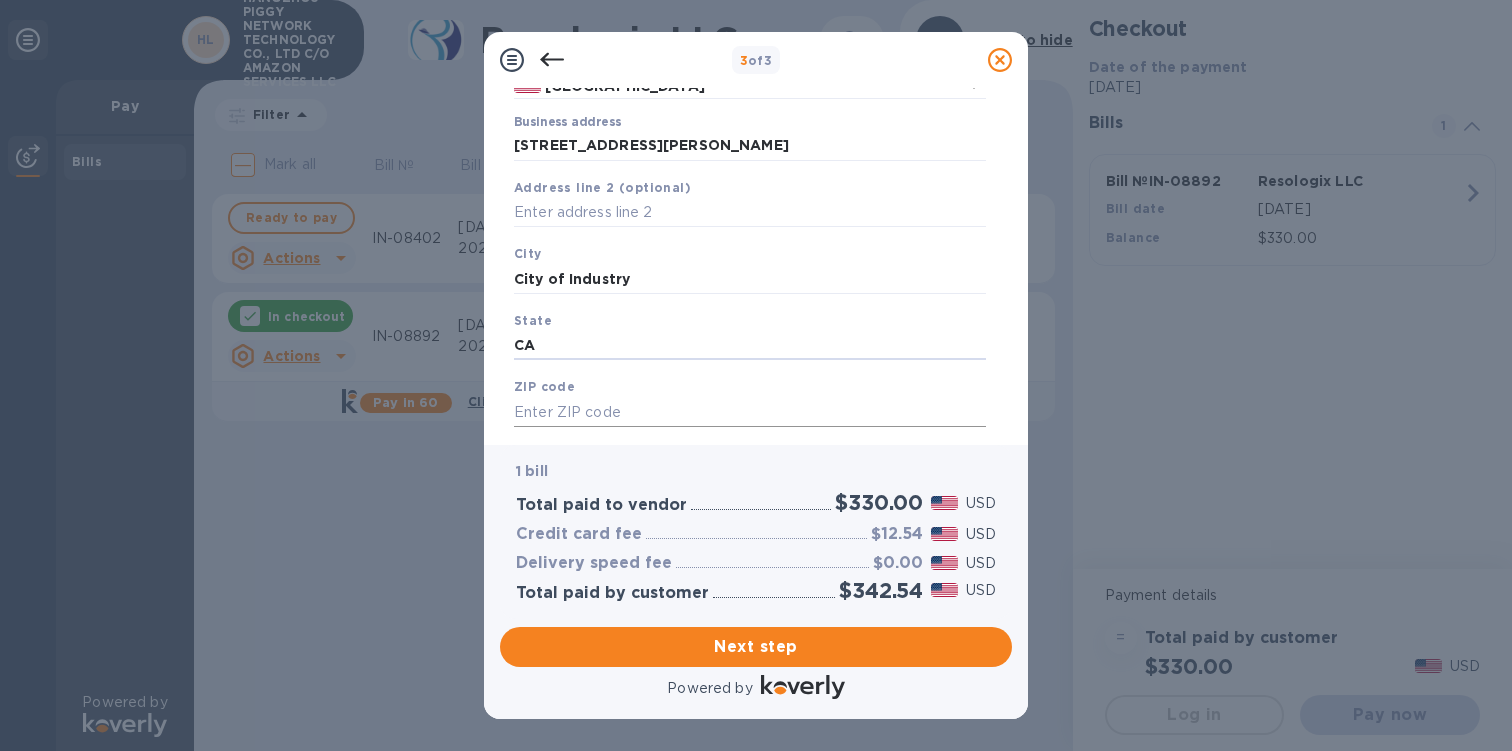 type on "CA" 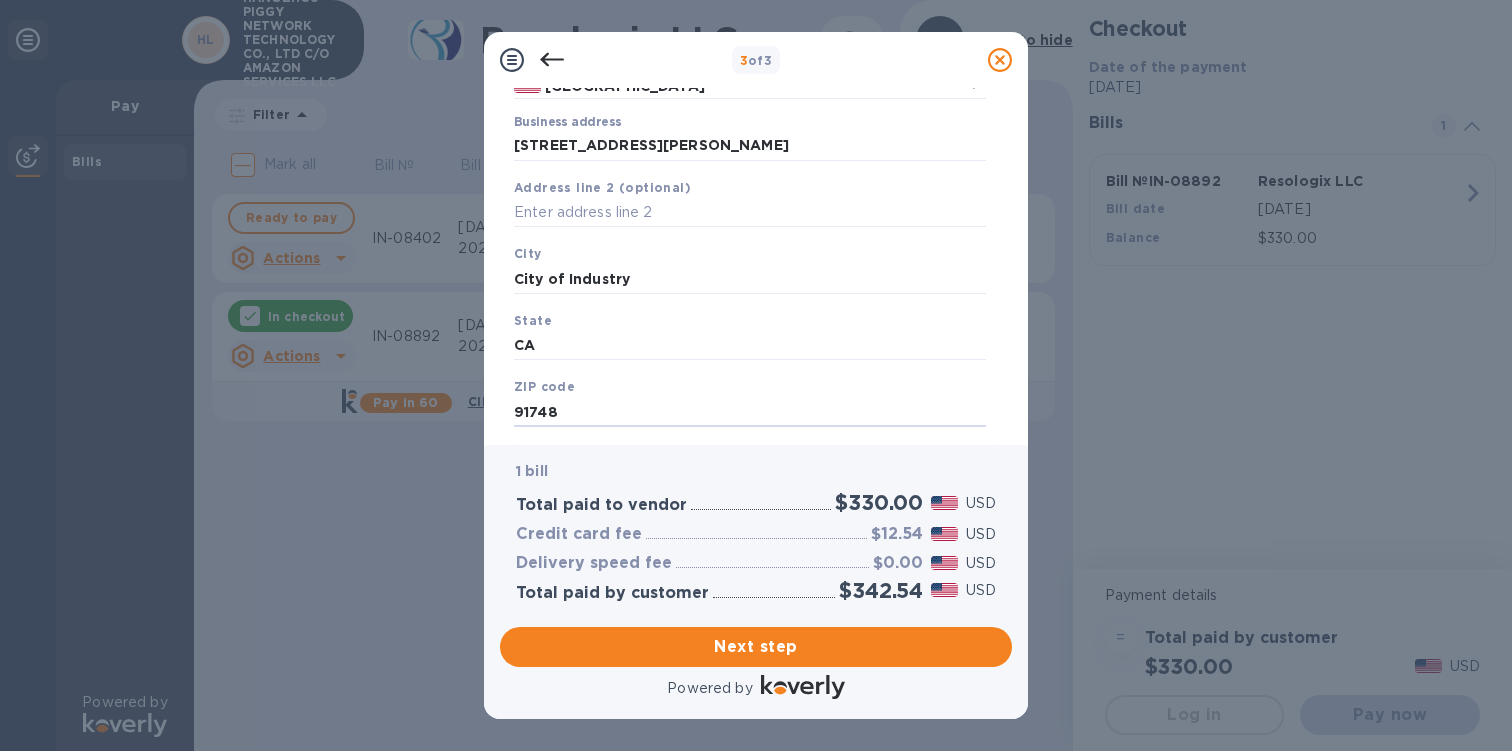 scroll, scrollTop: 229, scrollLeft: 0, axis: vertical 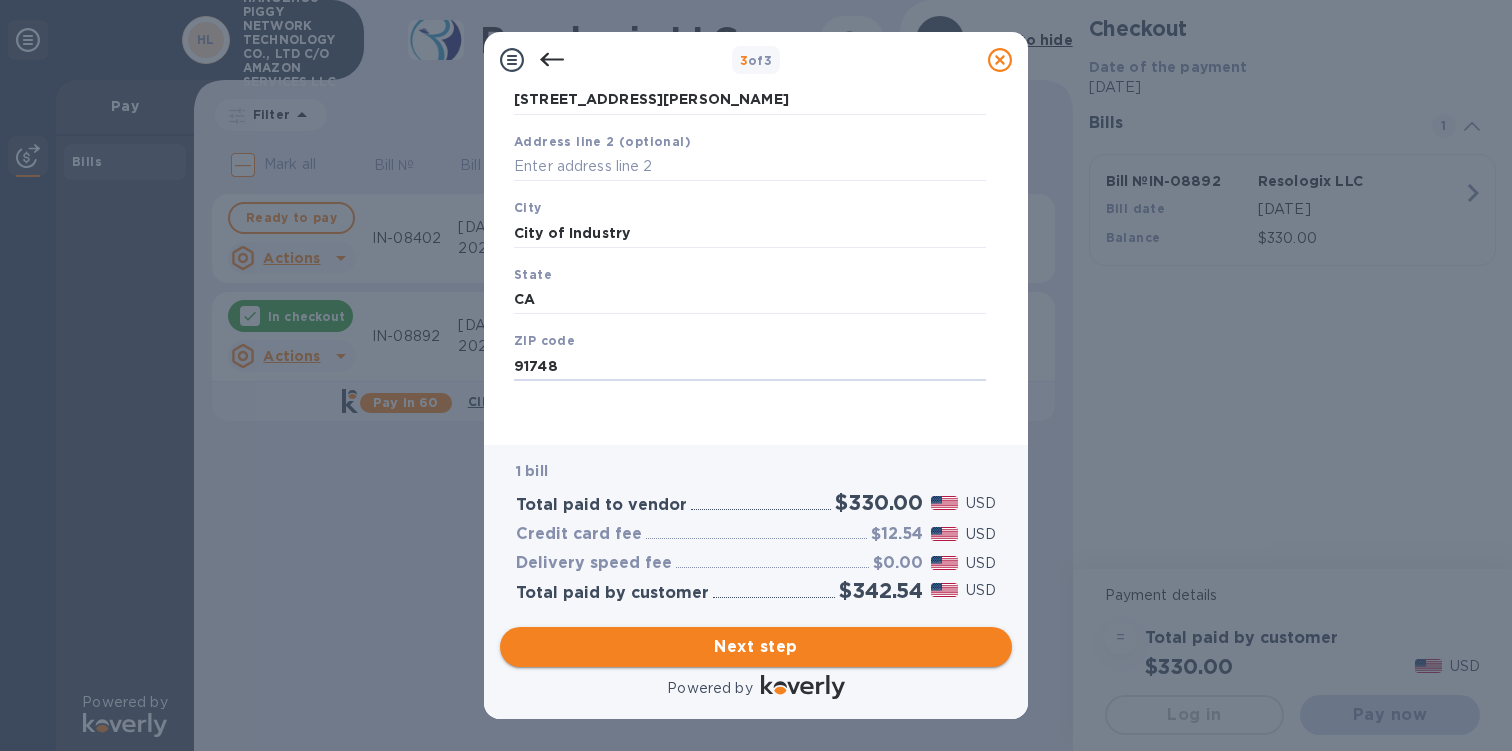 type on "91748" 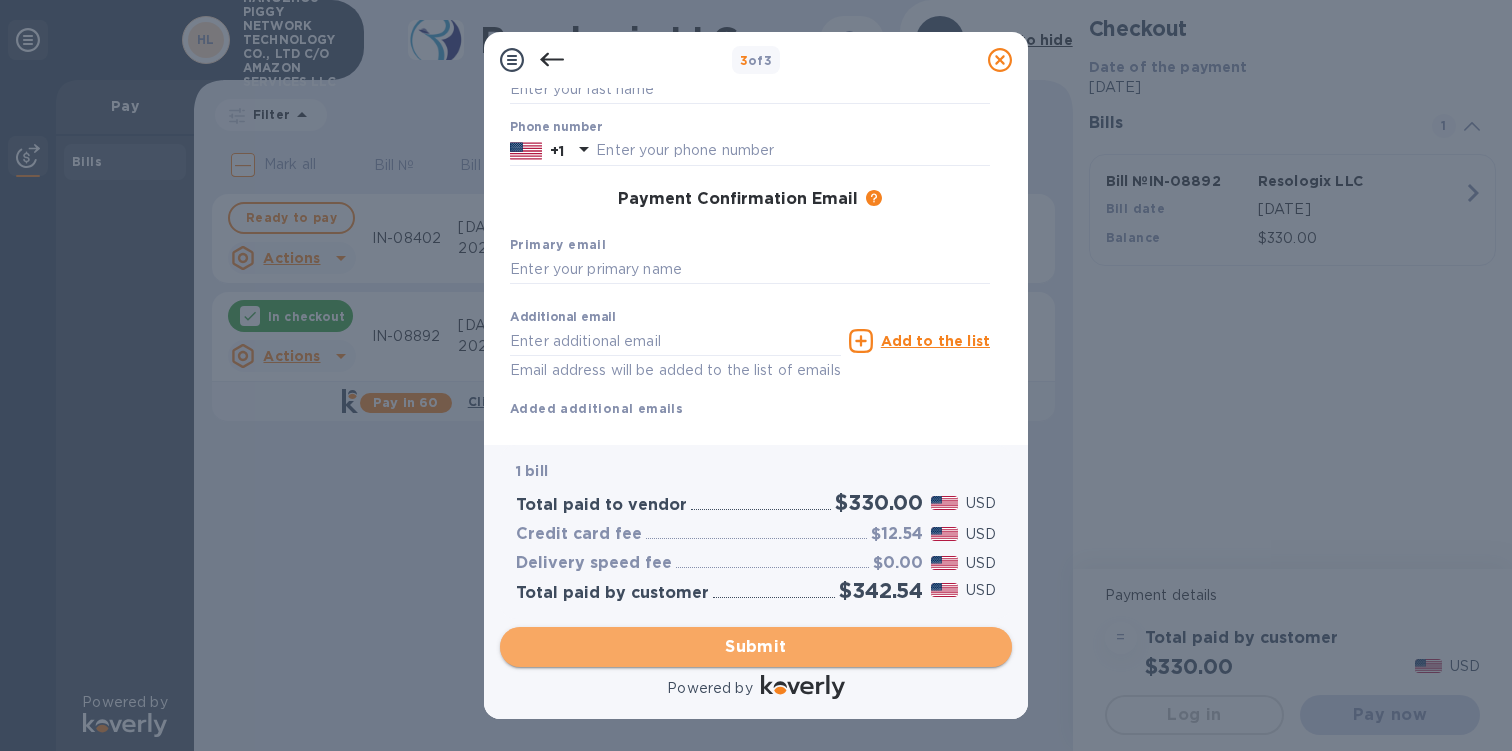 click on "Submit" at bounding box center [756, 647] 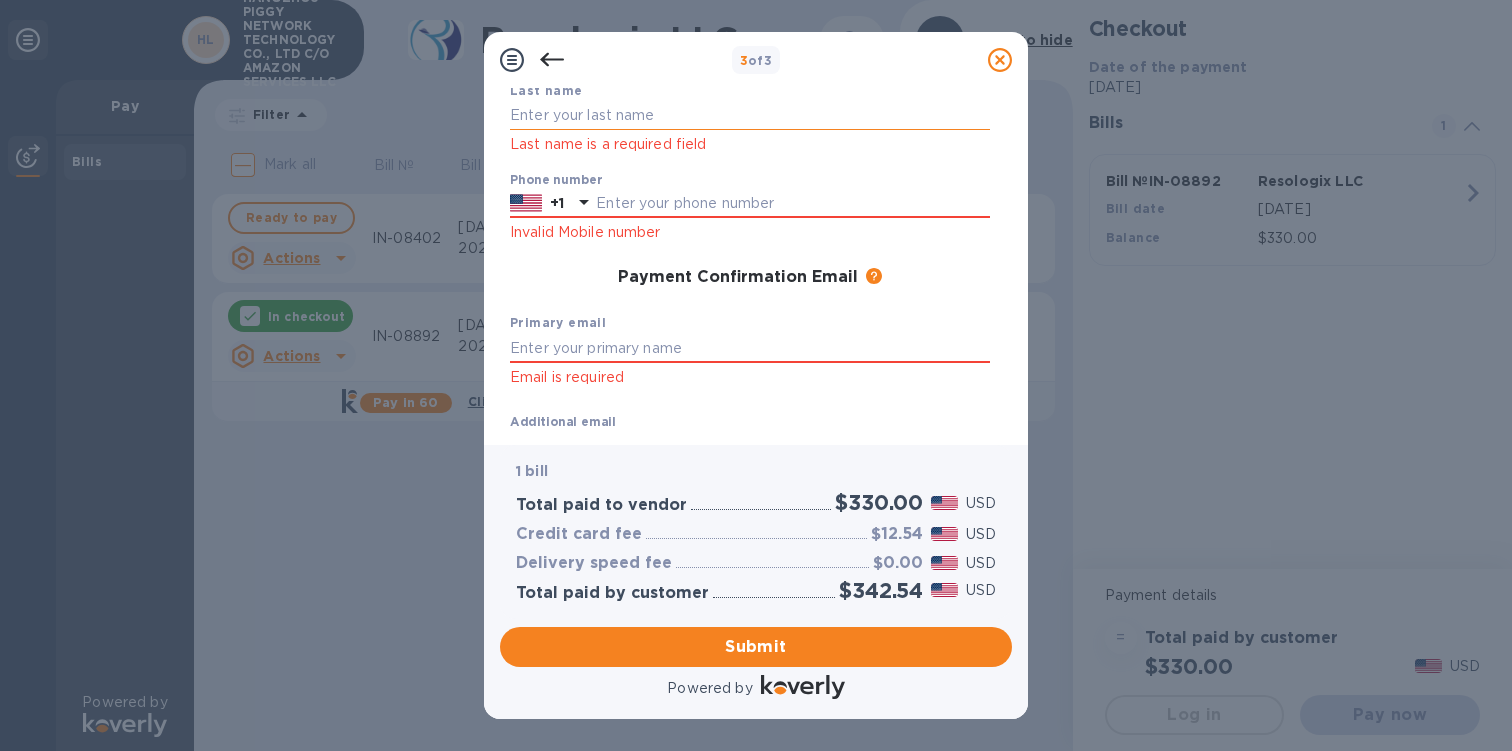 click at bounding box center (750, 116) 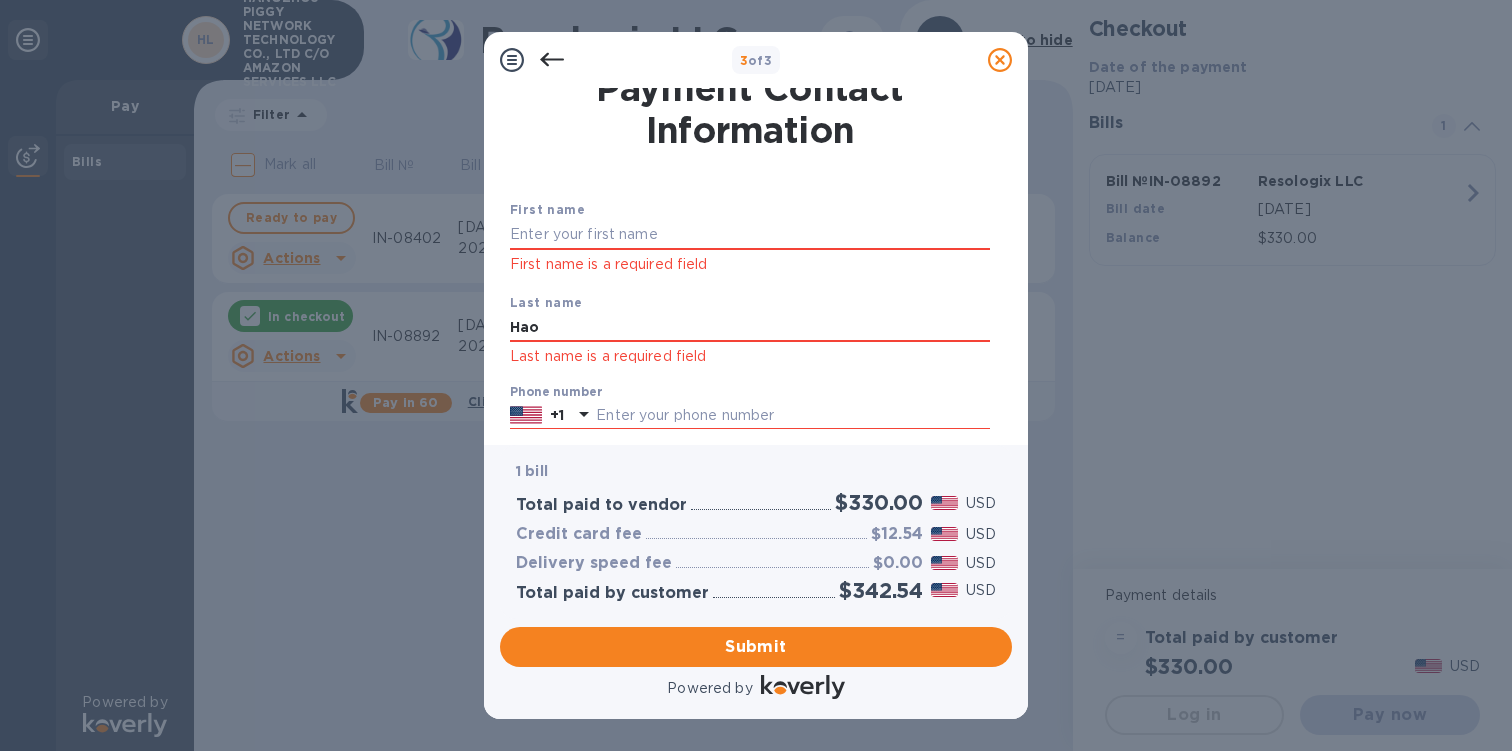 scroll, scrollTop: 6, scrollLeft: 0, axis: vertical 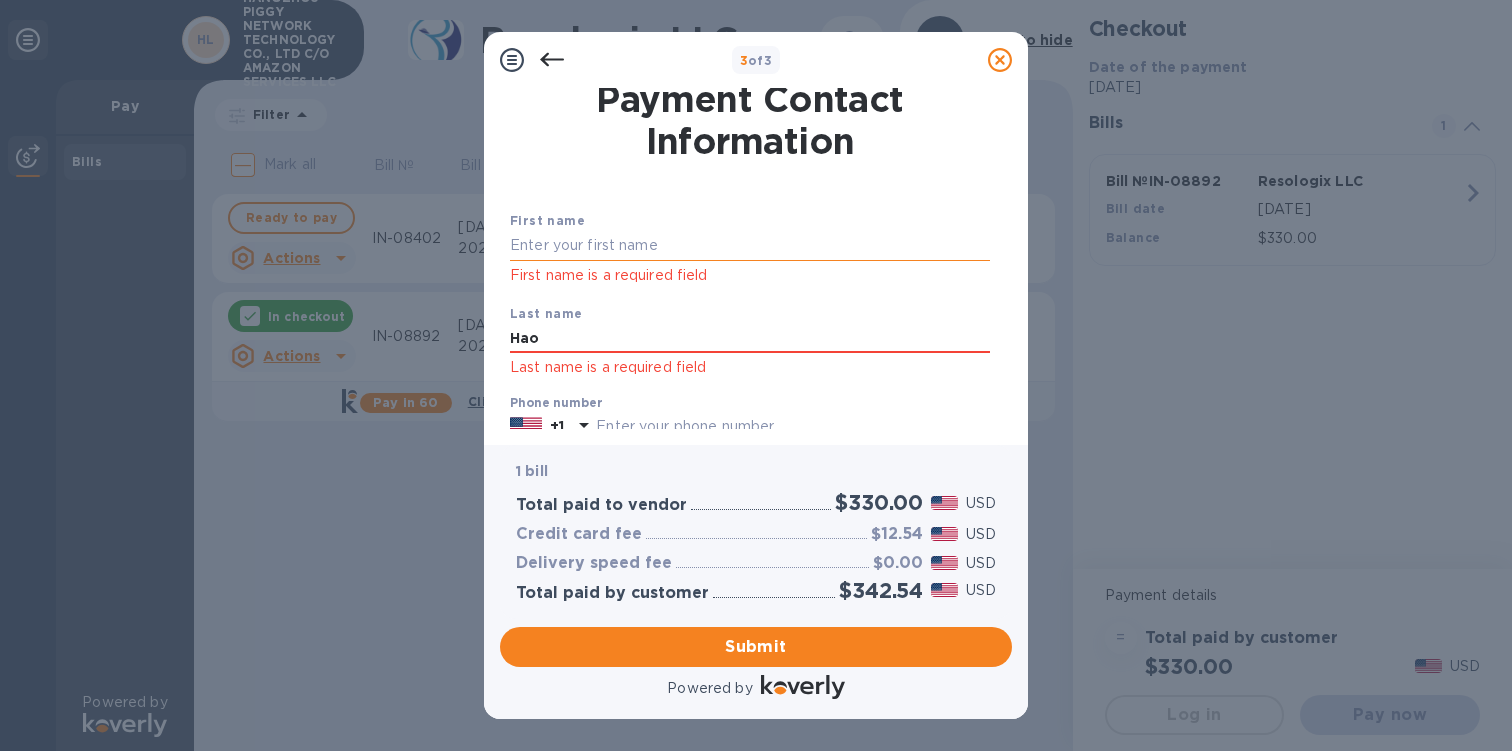 type on "Hao" 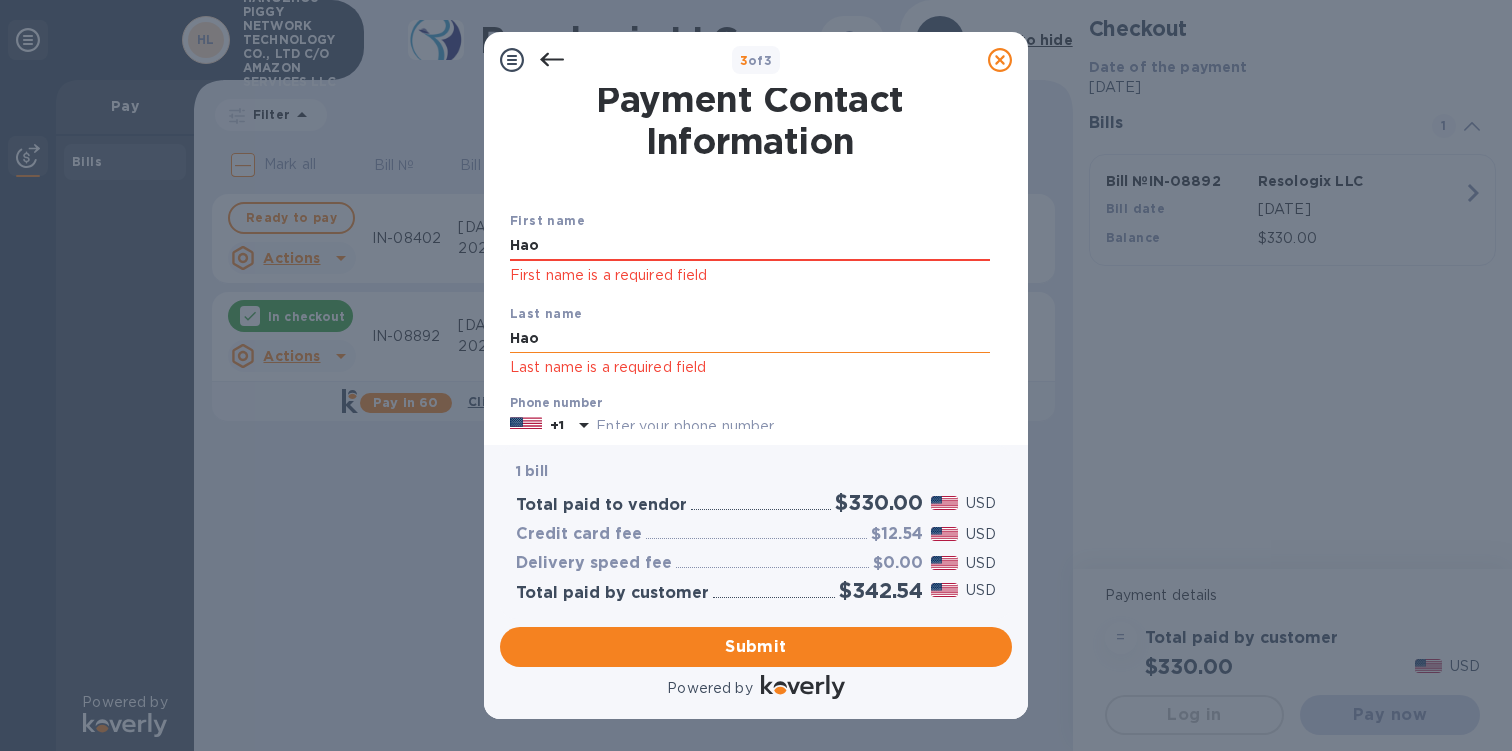 type on "Hao" 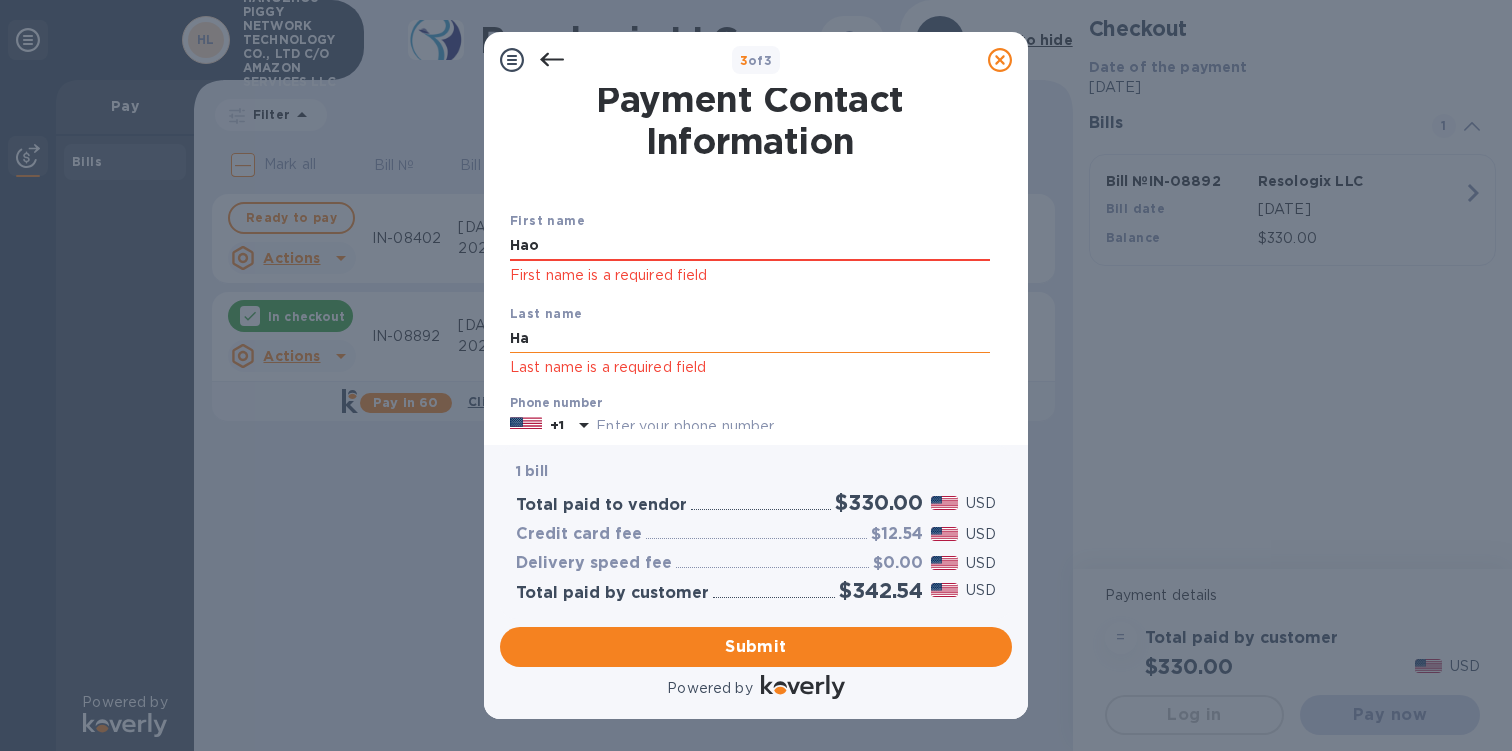type on "H" 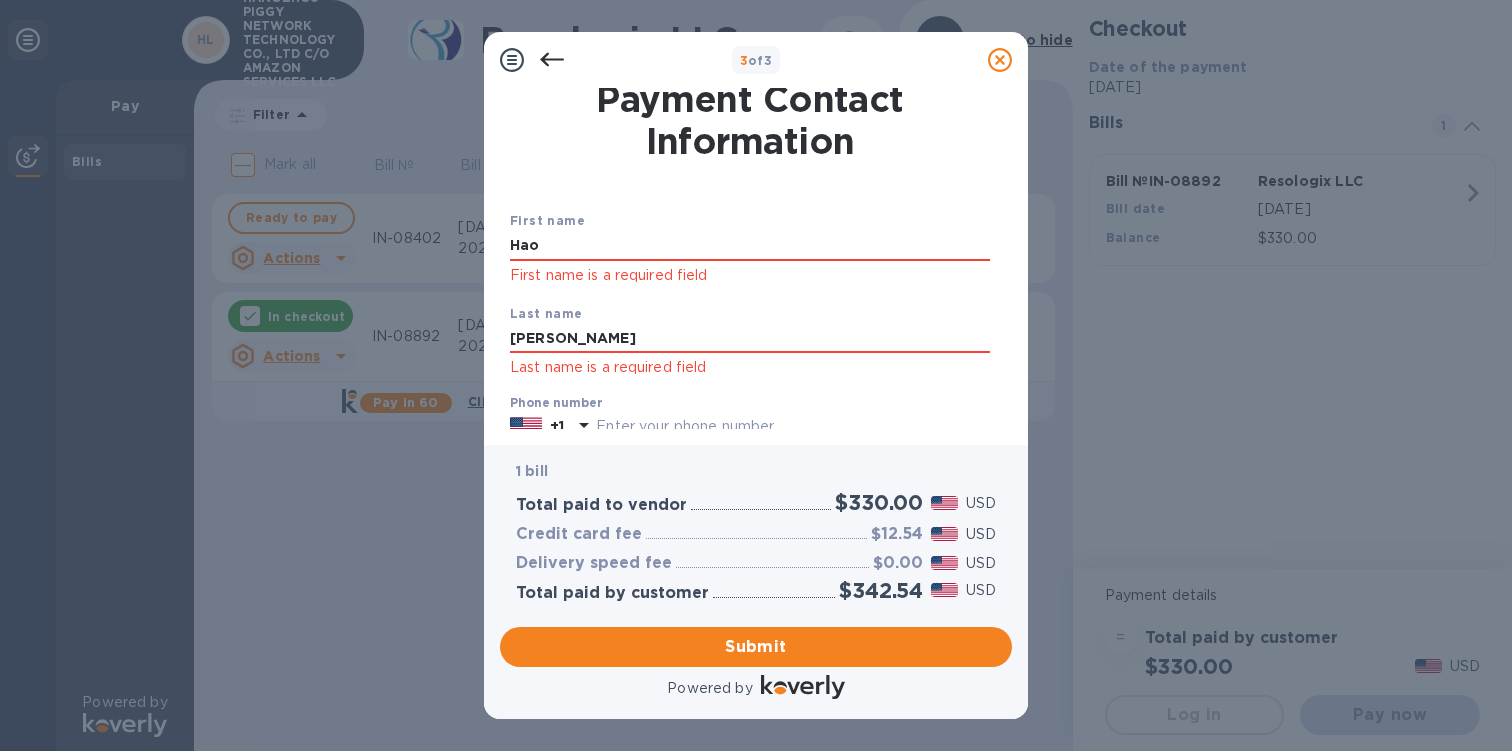 type on "[PERSON_NAME]" 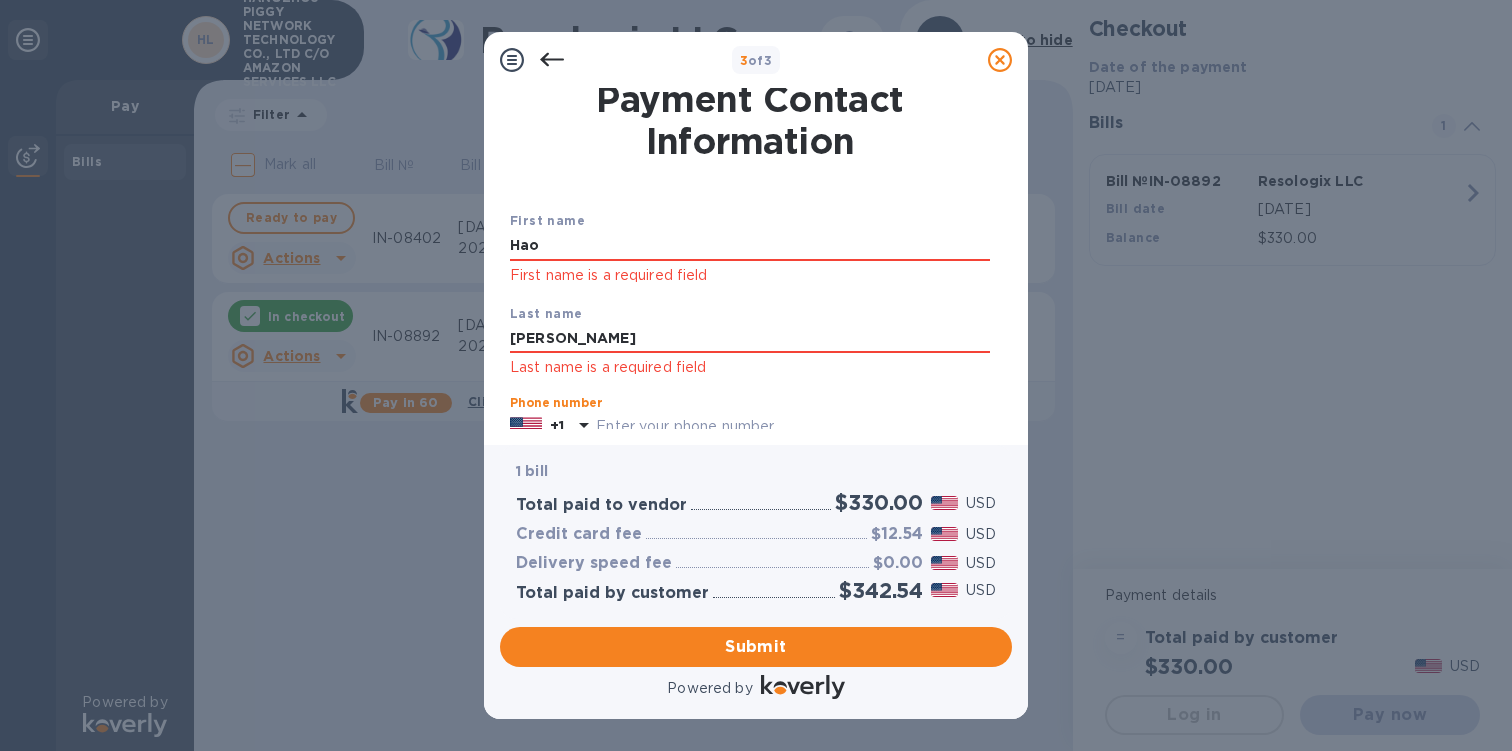 click at bounding box center (793, 427) 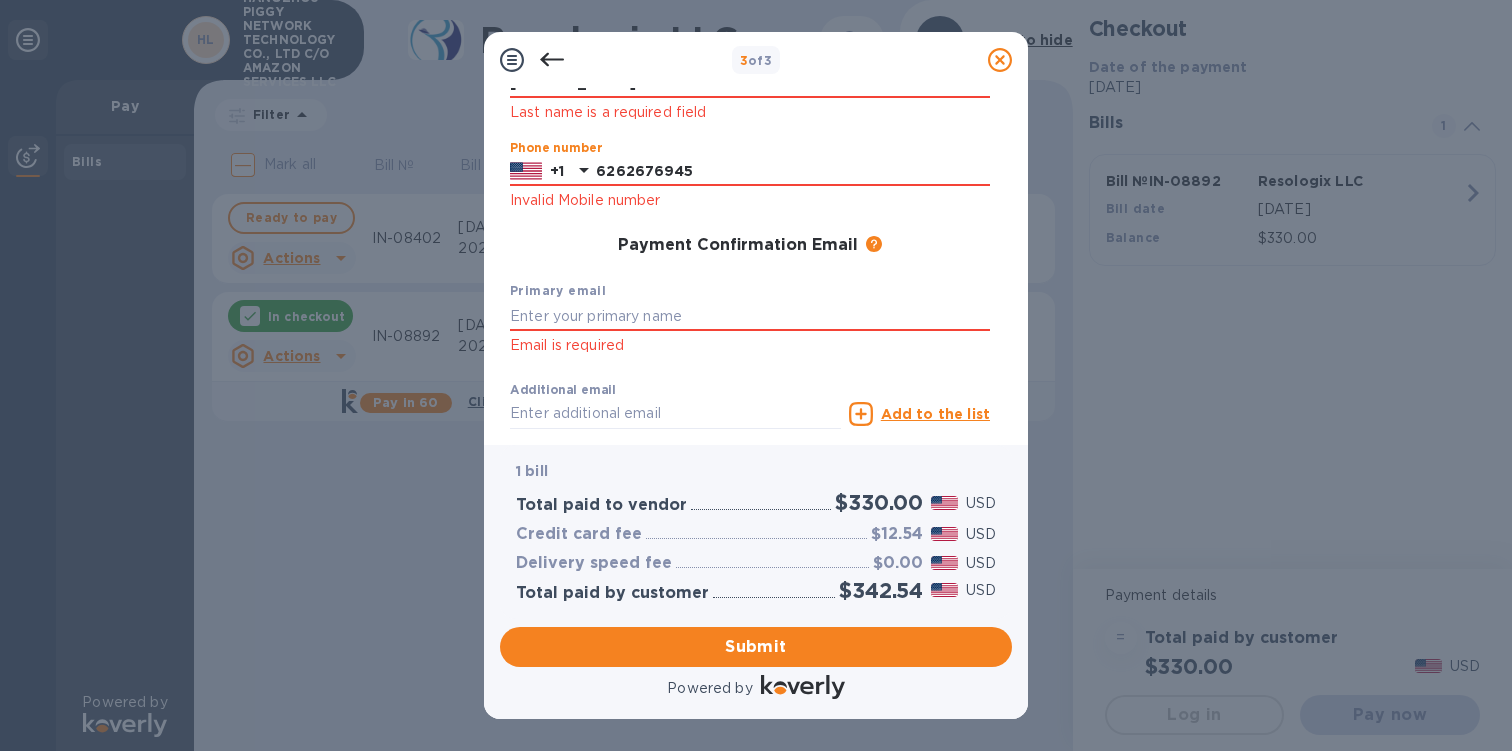 scroll, scrollTop: 268, scrollLeft: 0, axis: vertical 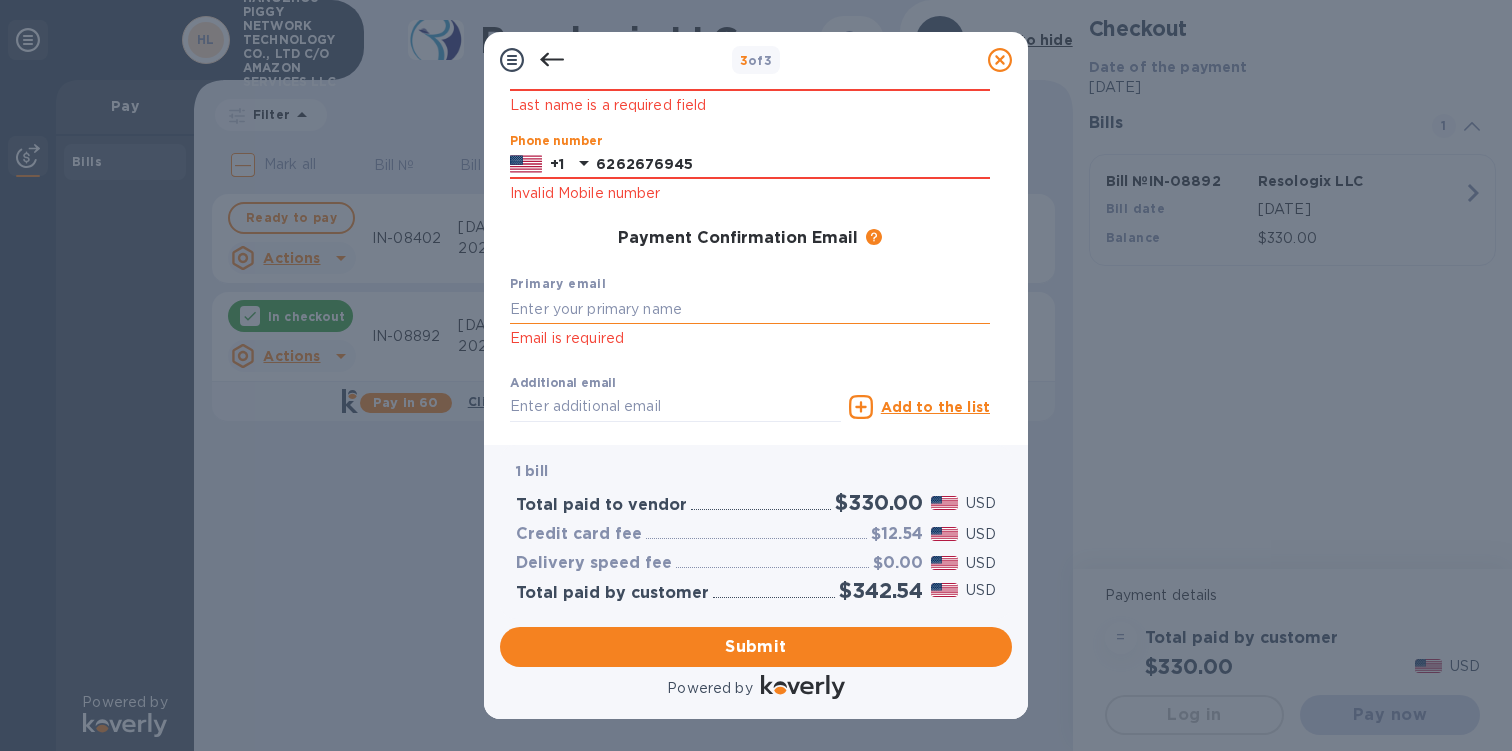 type on "6262676945" 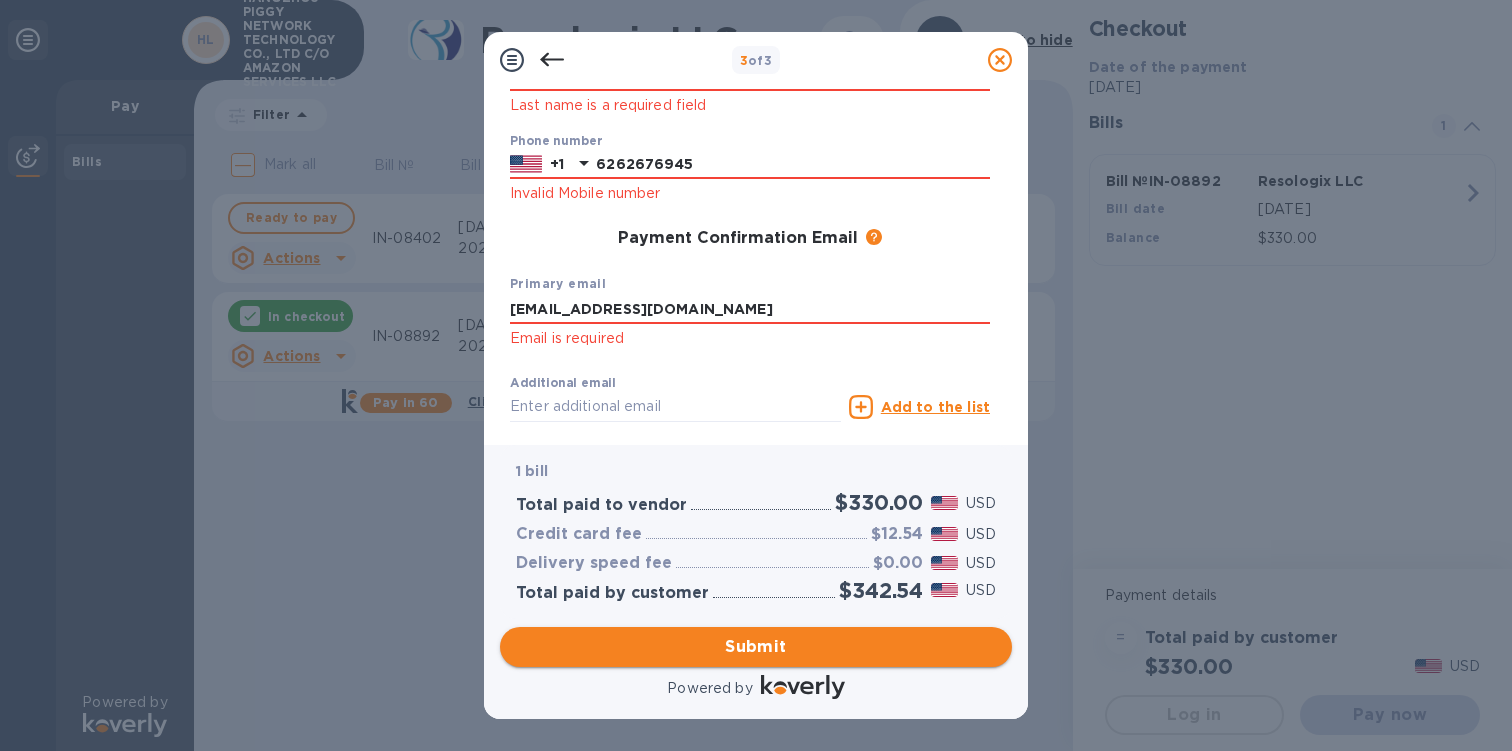 type on "[EMAIL_ADDRESS][DOMAIN_NAME]" 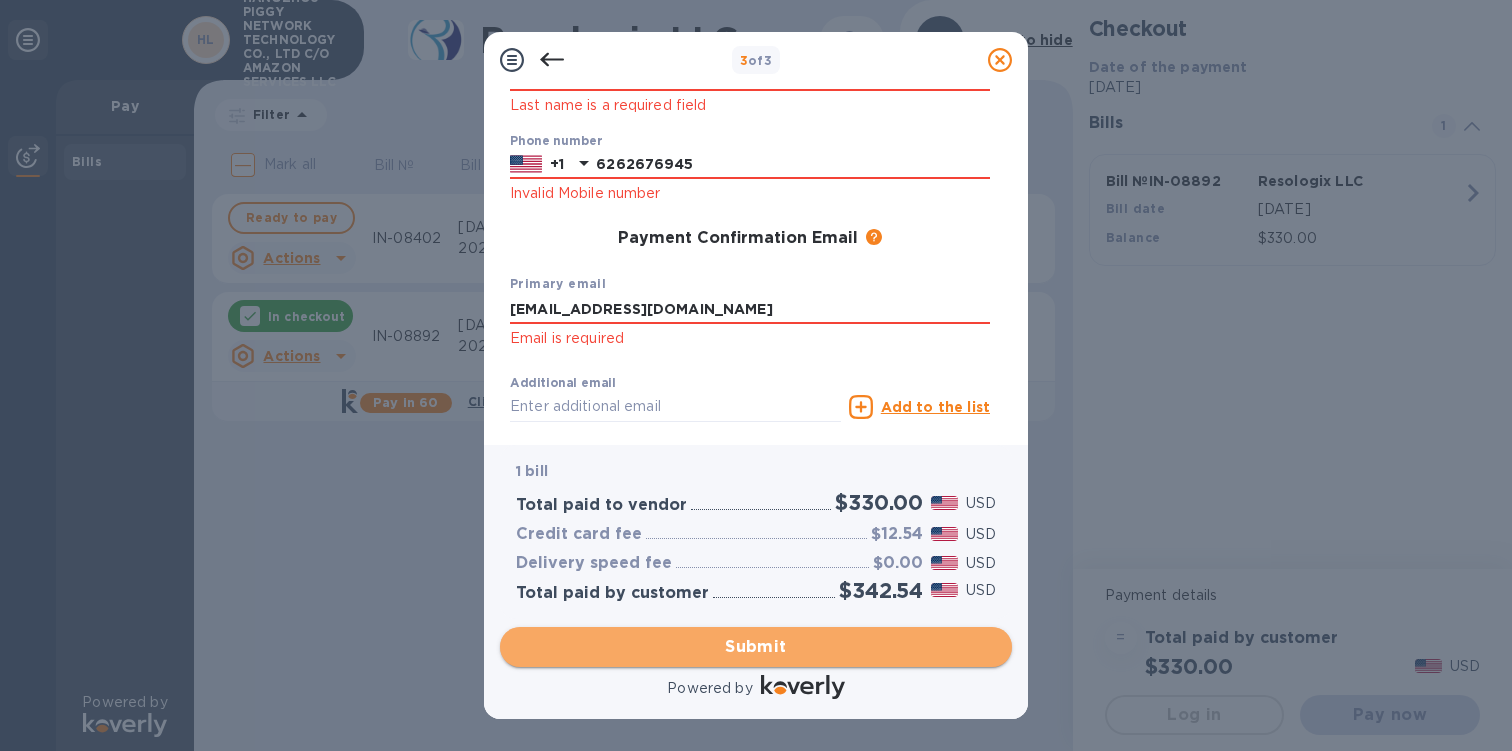 click on "Submit" at bounding box center (756, 647) 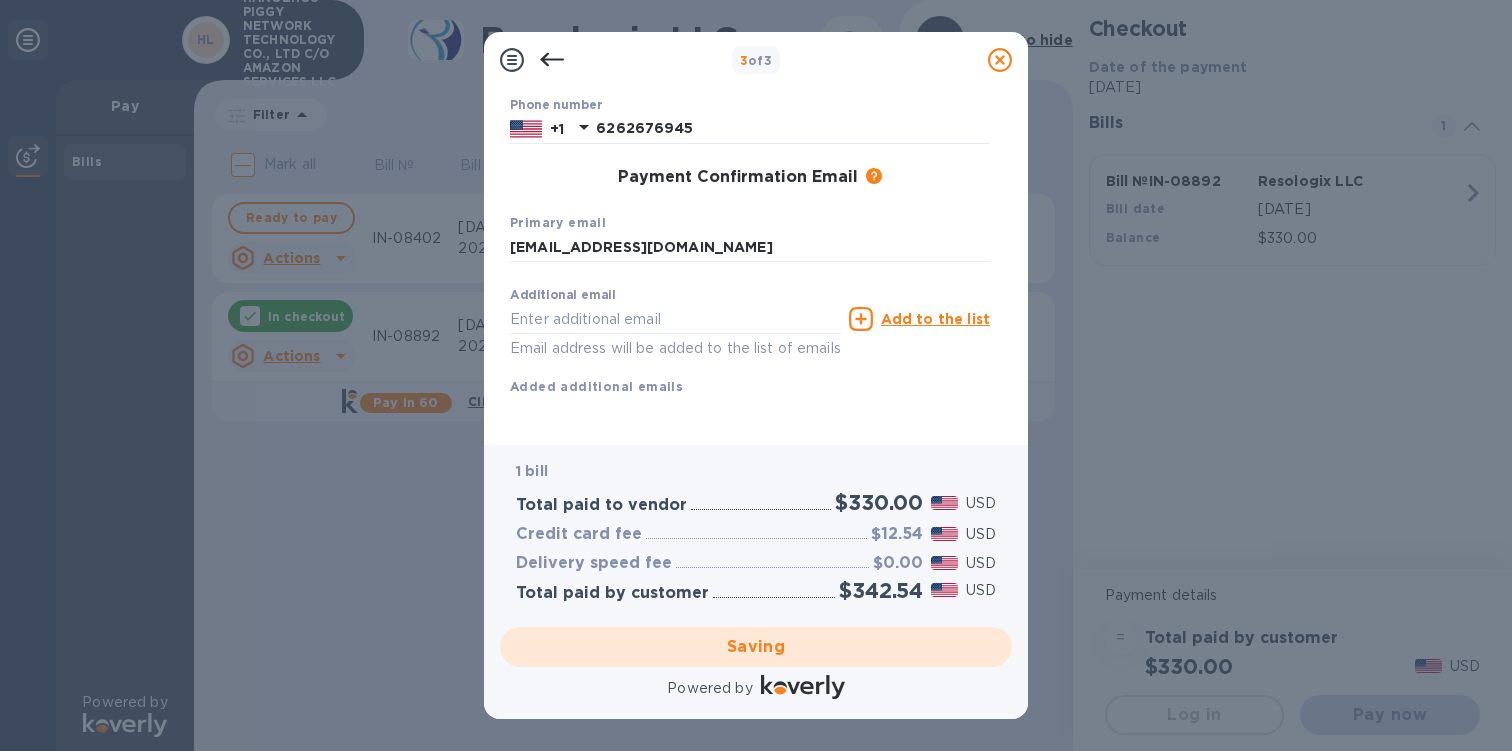scroll, scrollTop: 276, scrollLeft: 0, axis: vertical 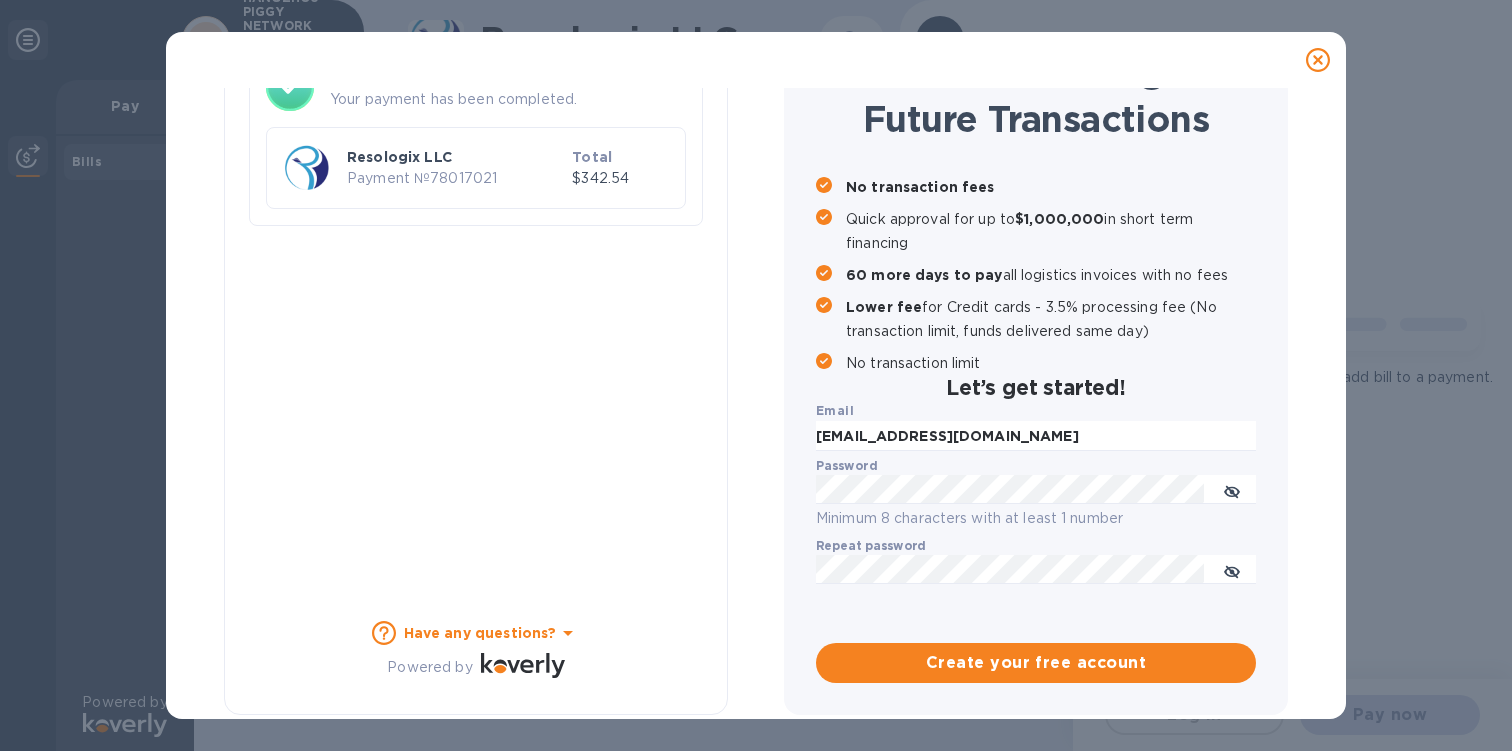 checkbox on "true" 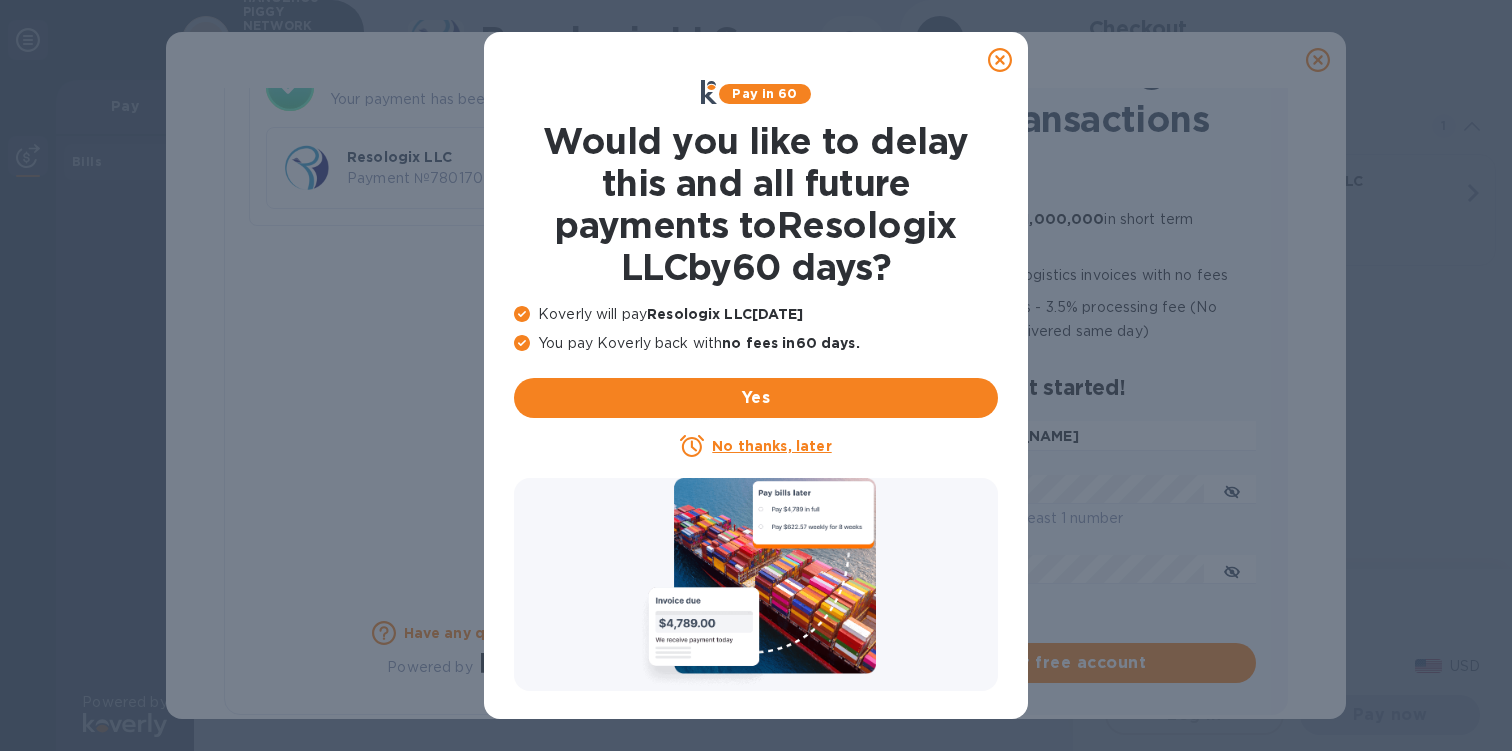 click on "No thanks, later" at bounding box center (771, 446) 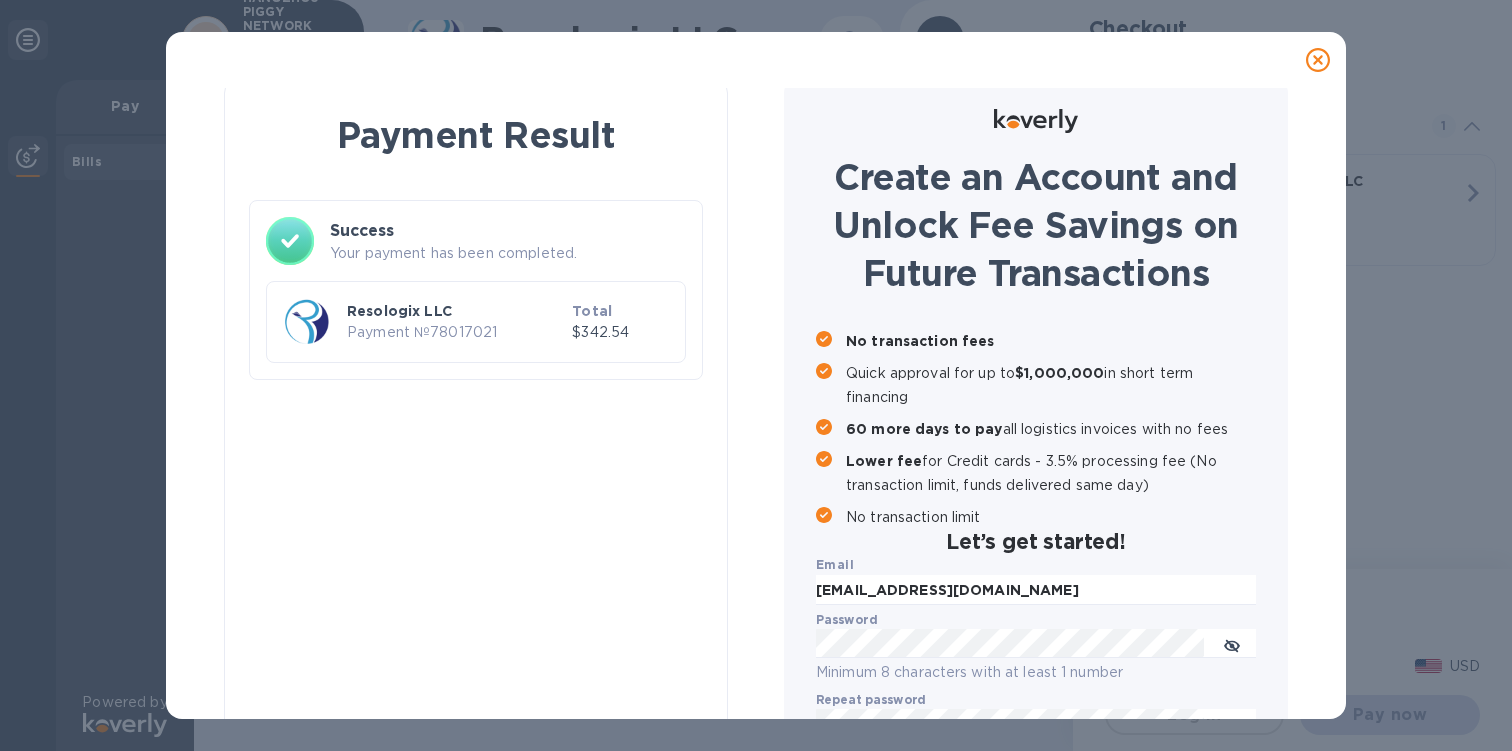 scroll, scrollTop: 0, scrollLeft: 0, axis: both 